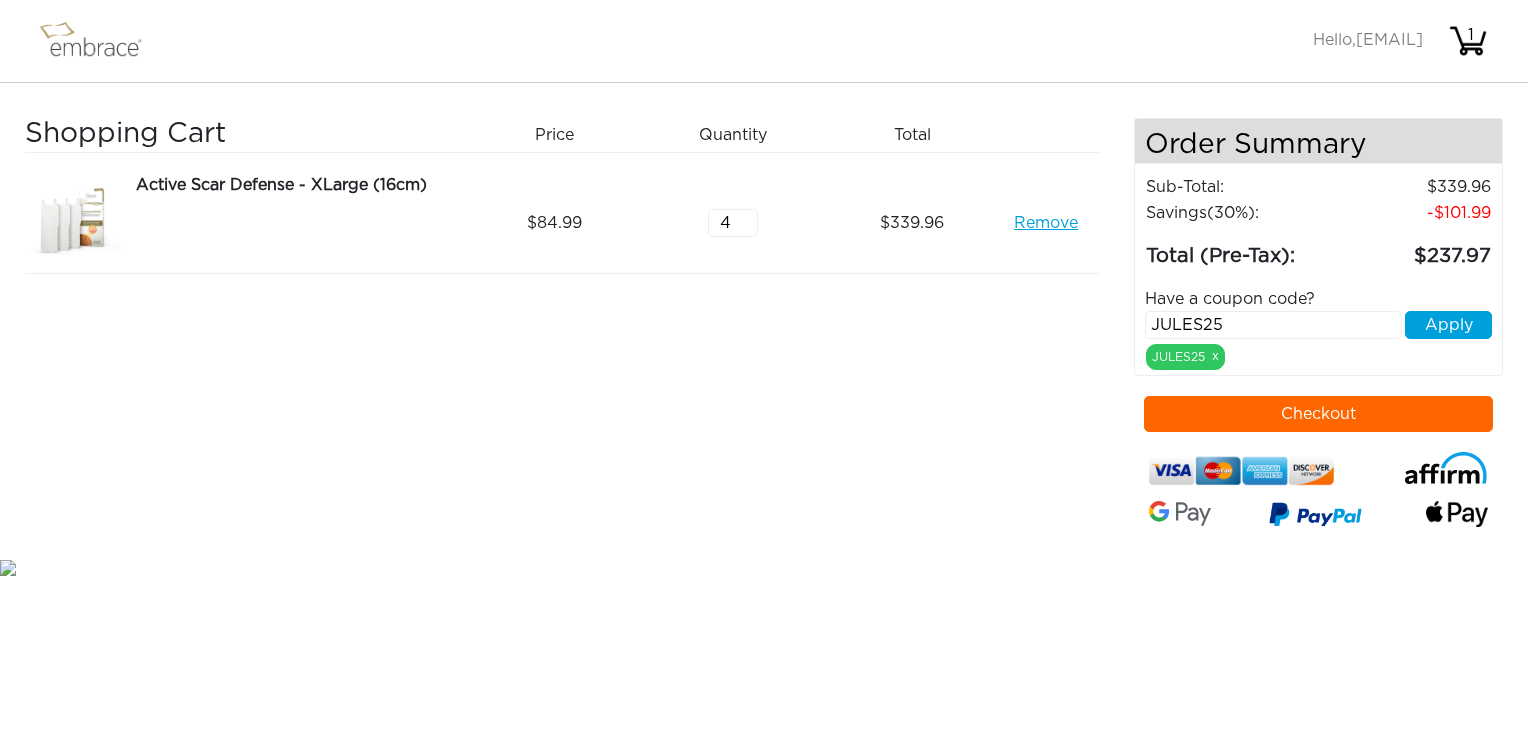 scroll, scrollTop: 0, scrollLeft: 0, axis: both 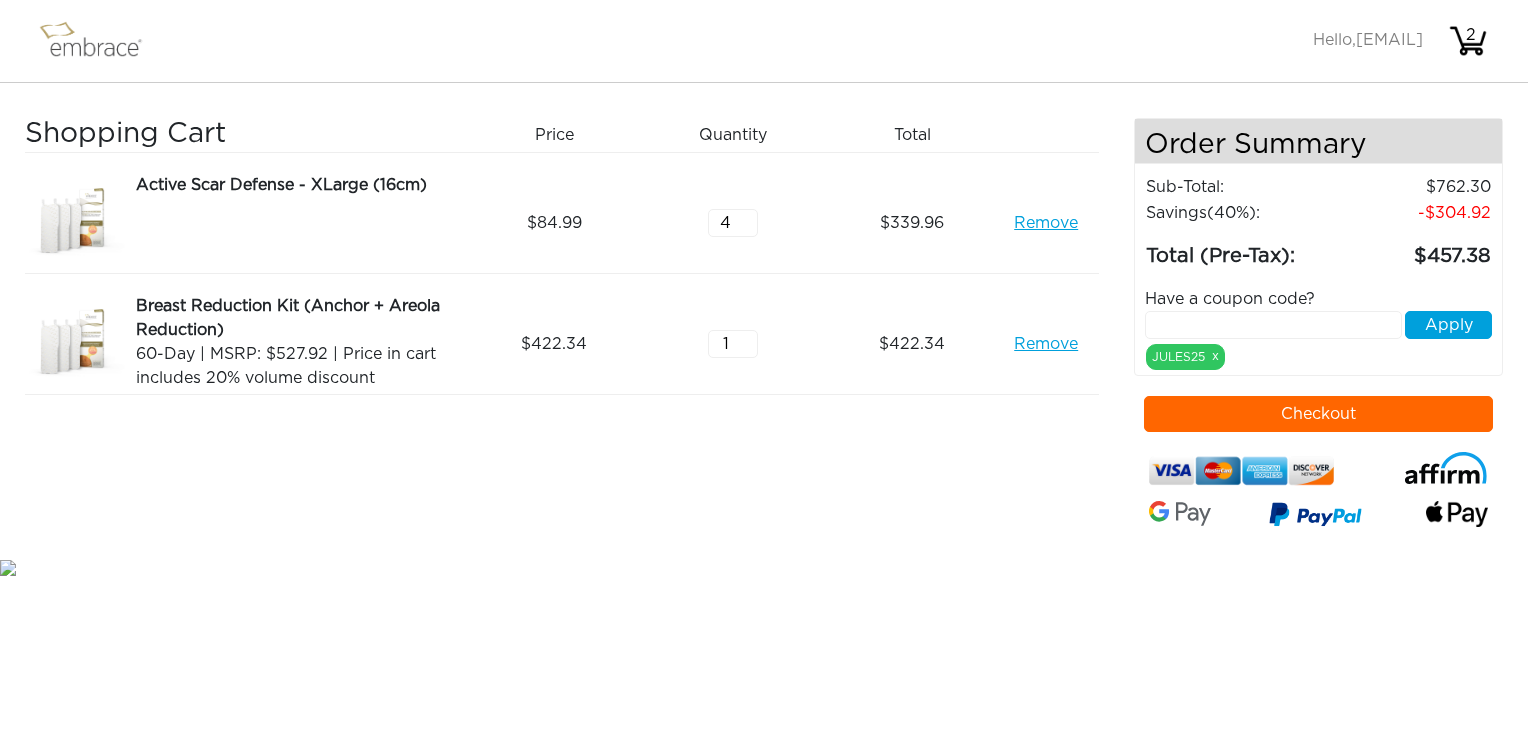 click on "Remove" at bounding box center (1046, 223) 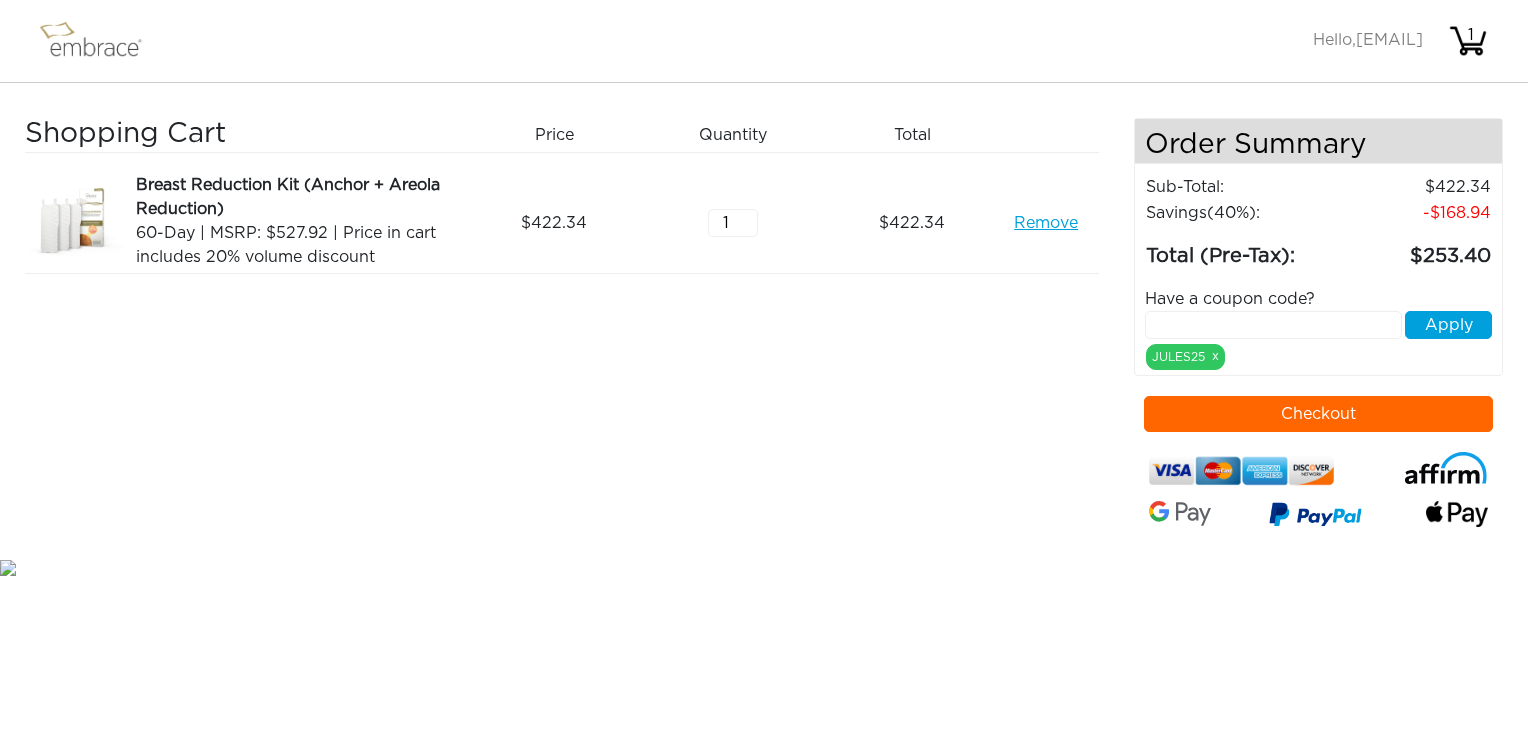 click on "Checkout" at bounding box center [1319, 414] 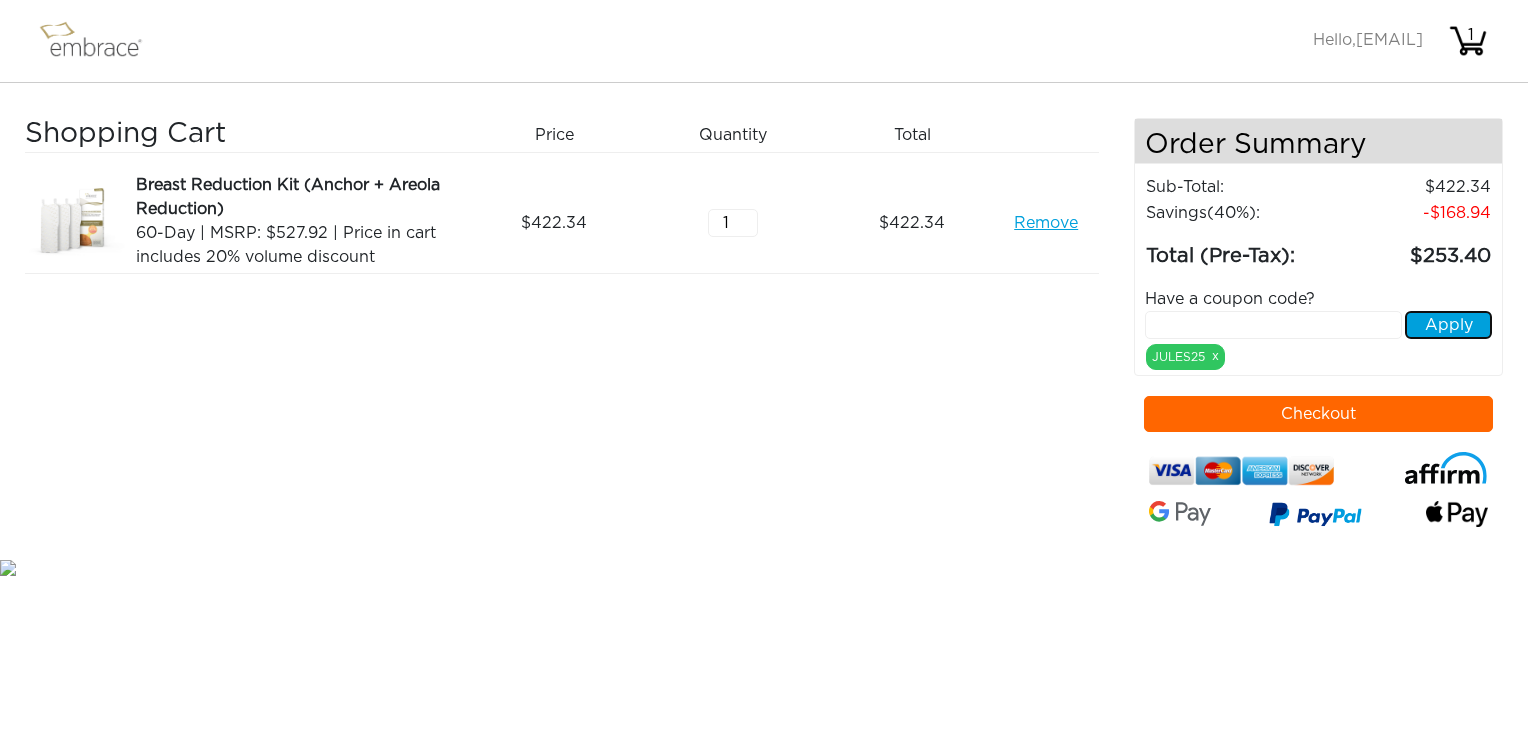 click on "Apply" at bounding box center (1448, 325) 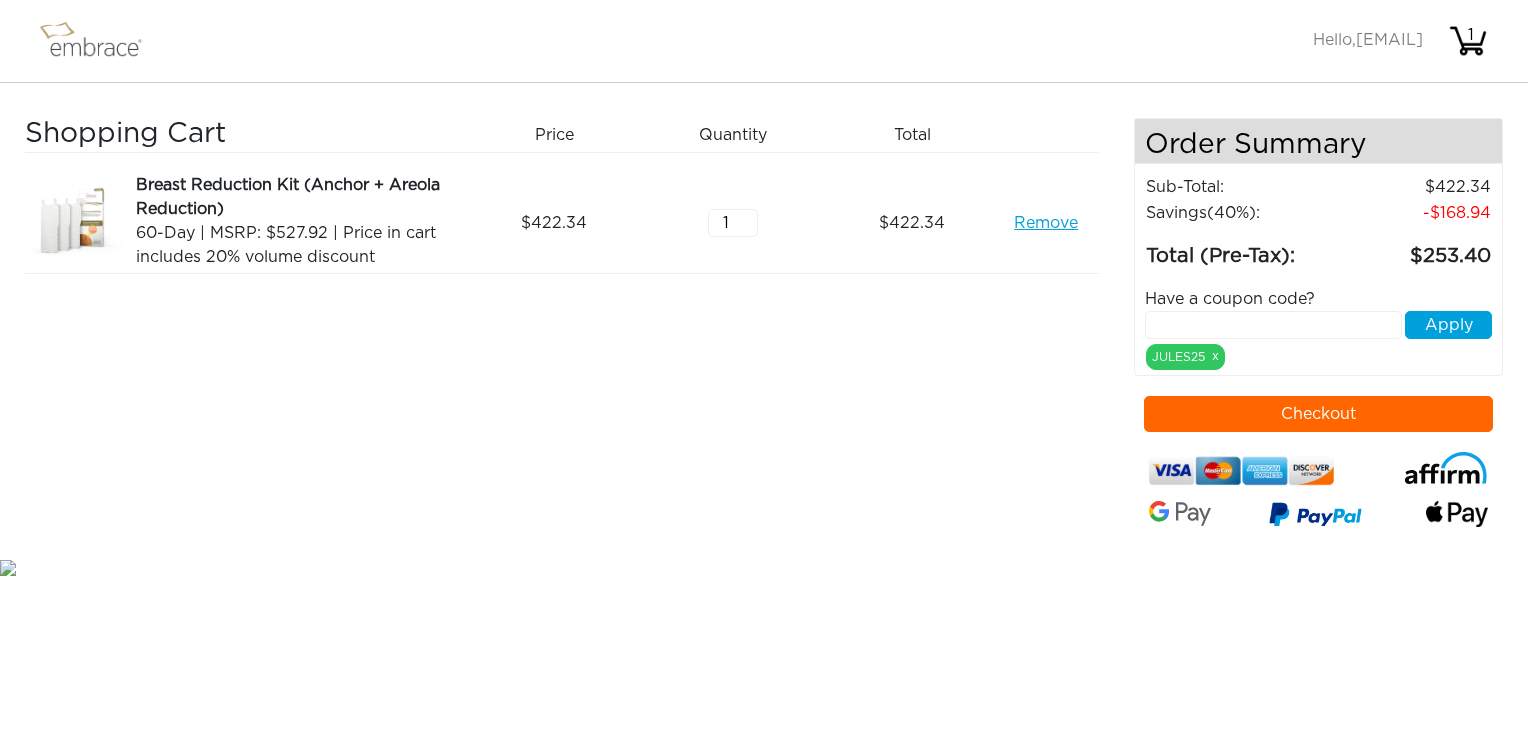 click on "Checkout" at bounding box center [1319, 414] 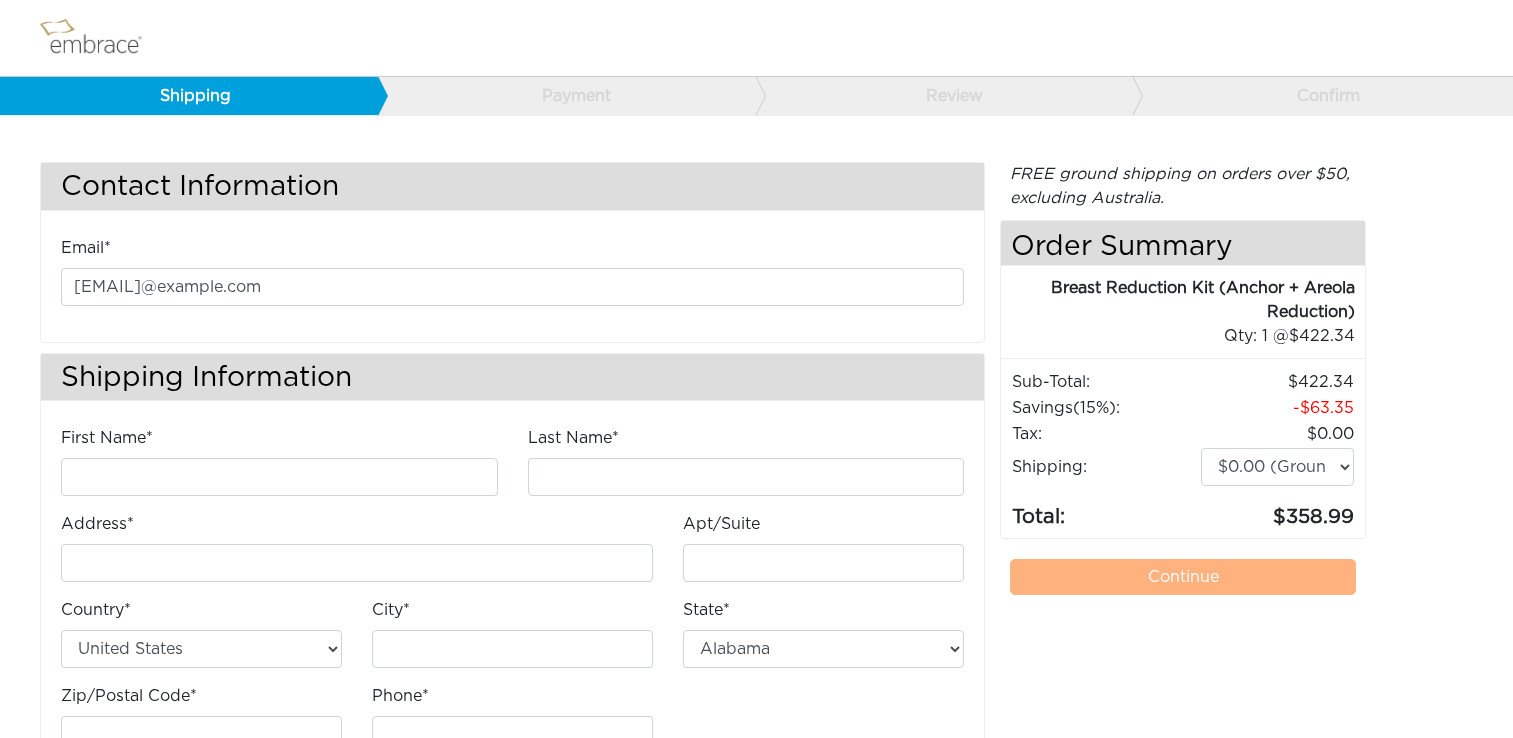 scroll, scrollTop: 0, scrollLeft: 0, axis: both 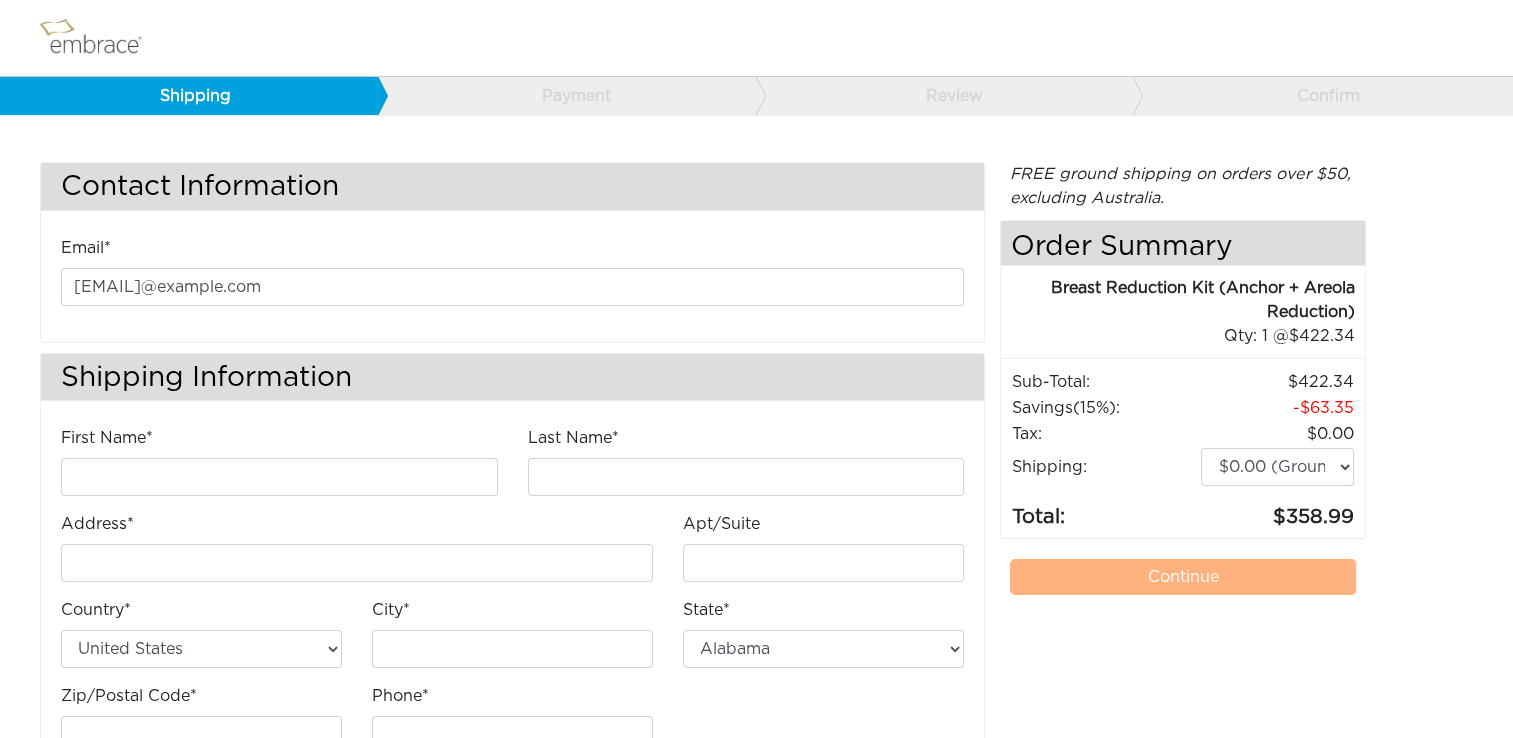 drag, startPoint x: 0, startPoint y: 6, endPoint x: 575, endPoint y: 43, distance: 576.1892 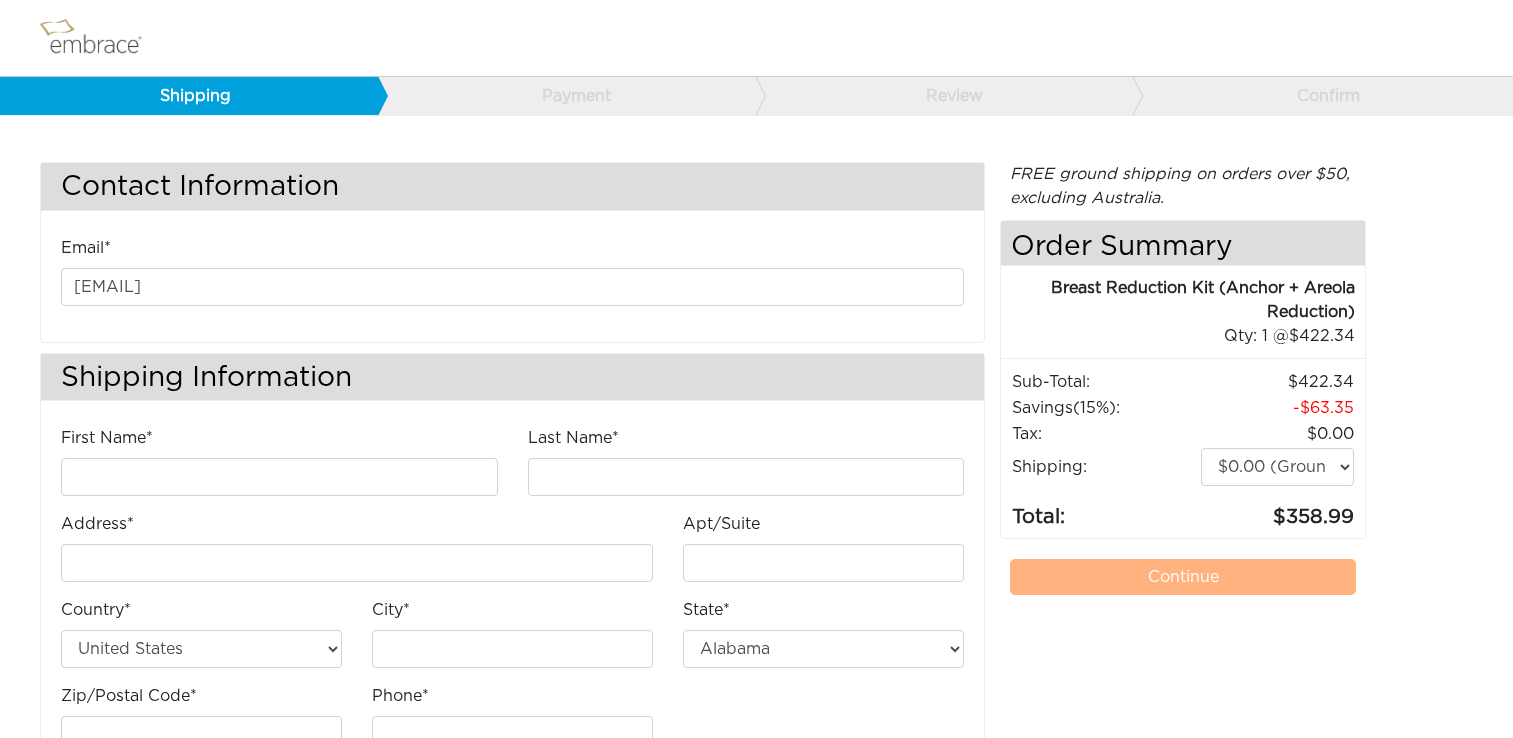 scroll, scrollTop: 0, scrollLeft: 0, axis: both 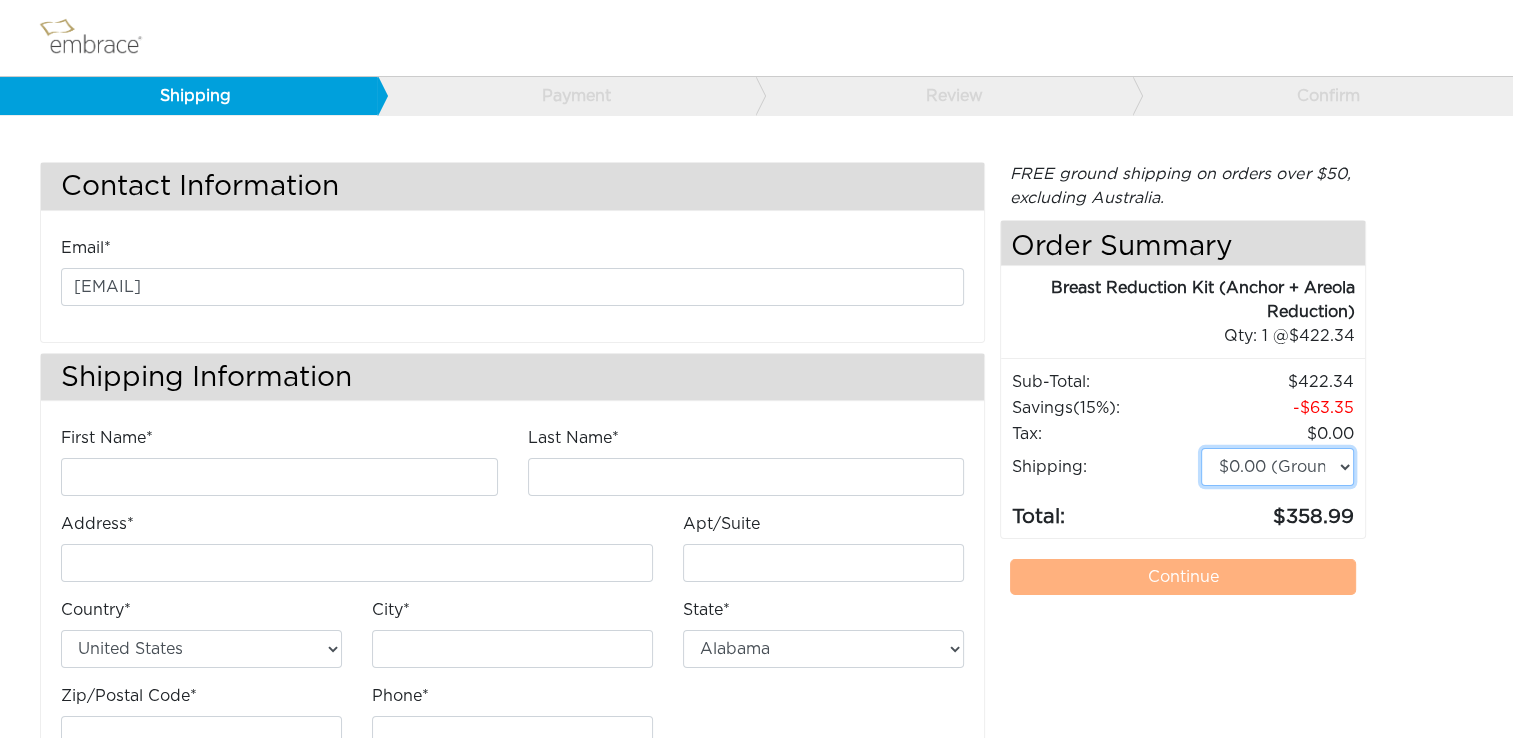 click on "$0.00 (Ground)
$15.00 (Express Saver)
$20.00 (Two Day)
$30.00 (Overnight)" at bounding box center [1277, 467] 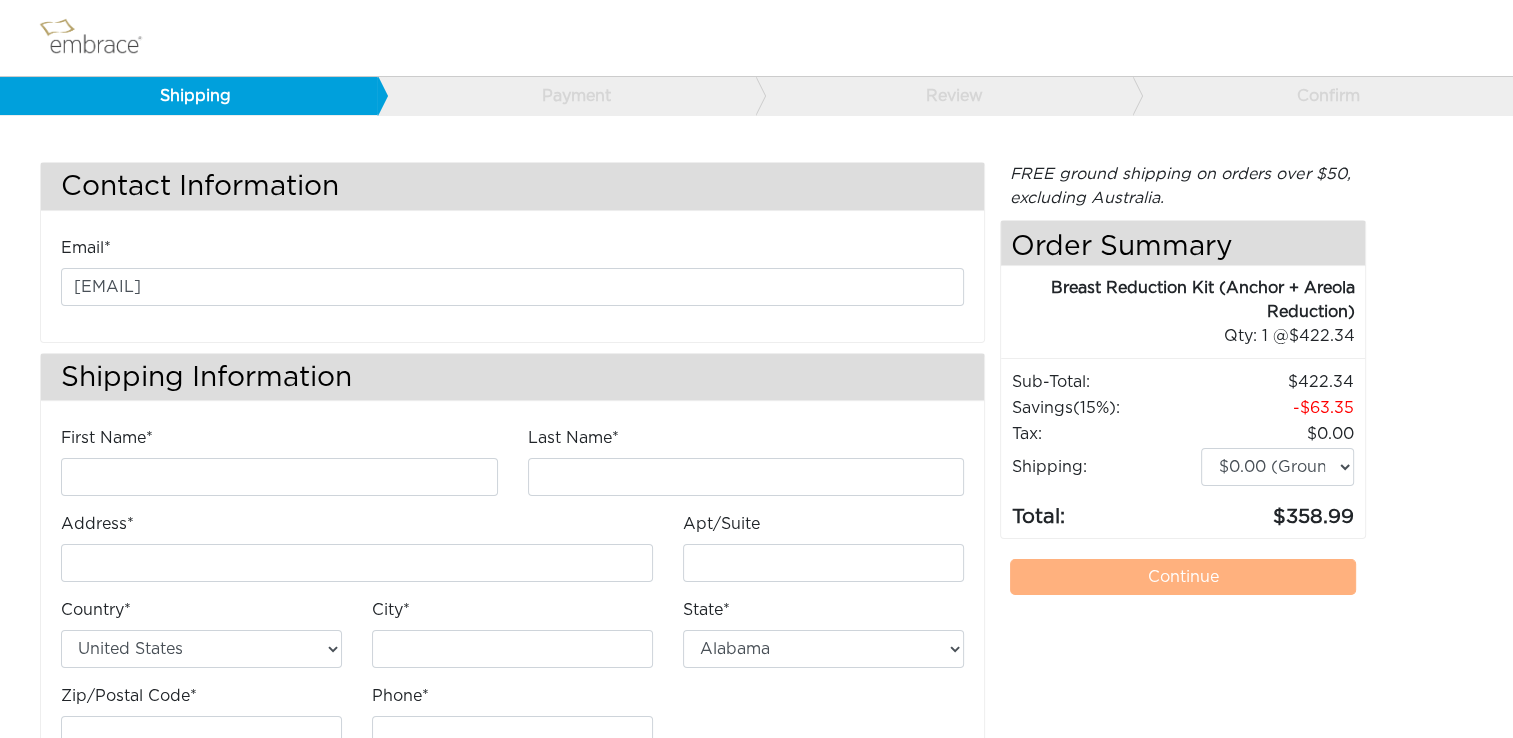 click on "Contact Information
Email*
taylor.noelle2518@gmail.com
Shipping Information
First Name*
Address*" at bounding box center (756, 434) 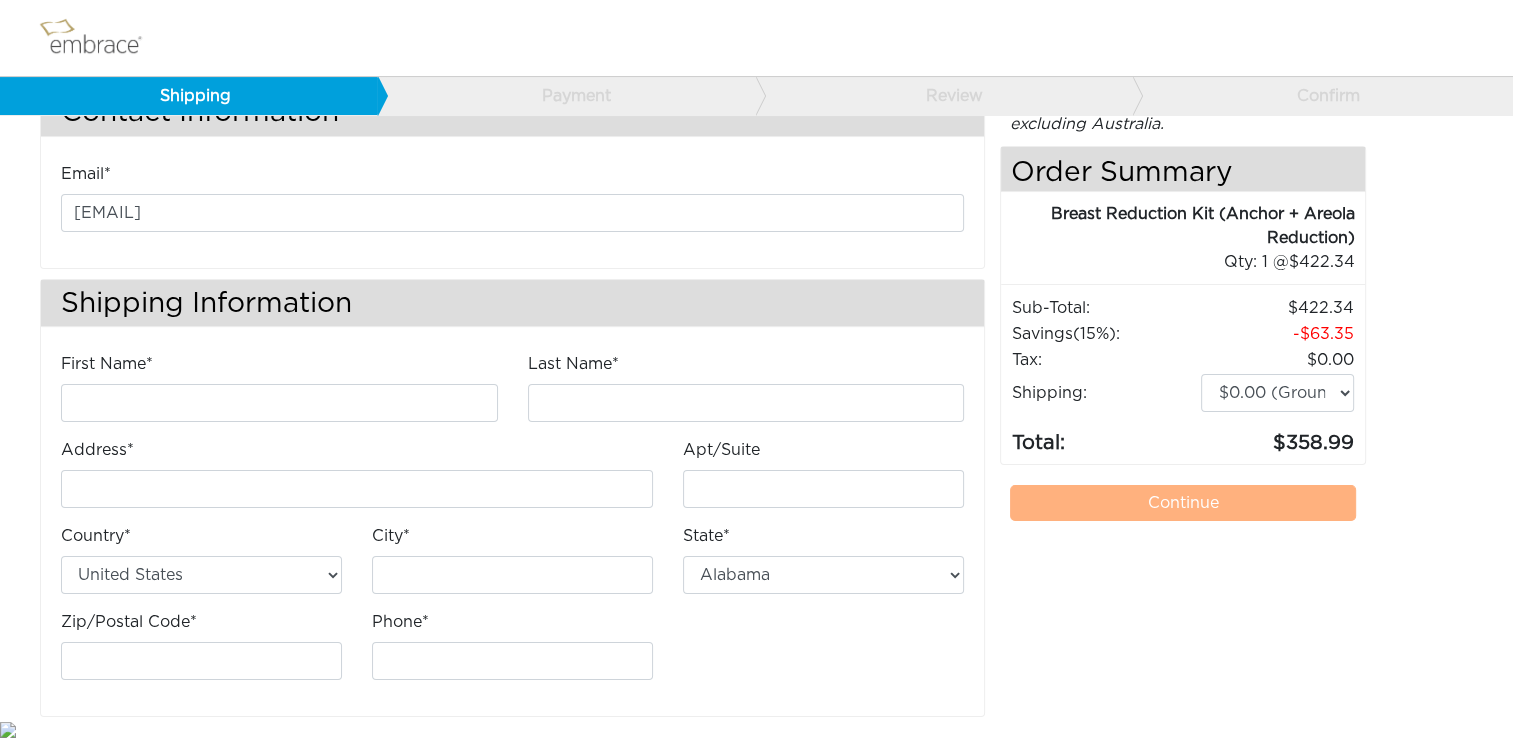 scroll, scrollTop: 0, scrollLeft: 0, axis: both 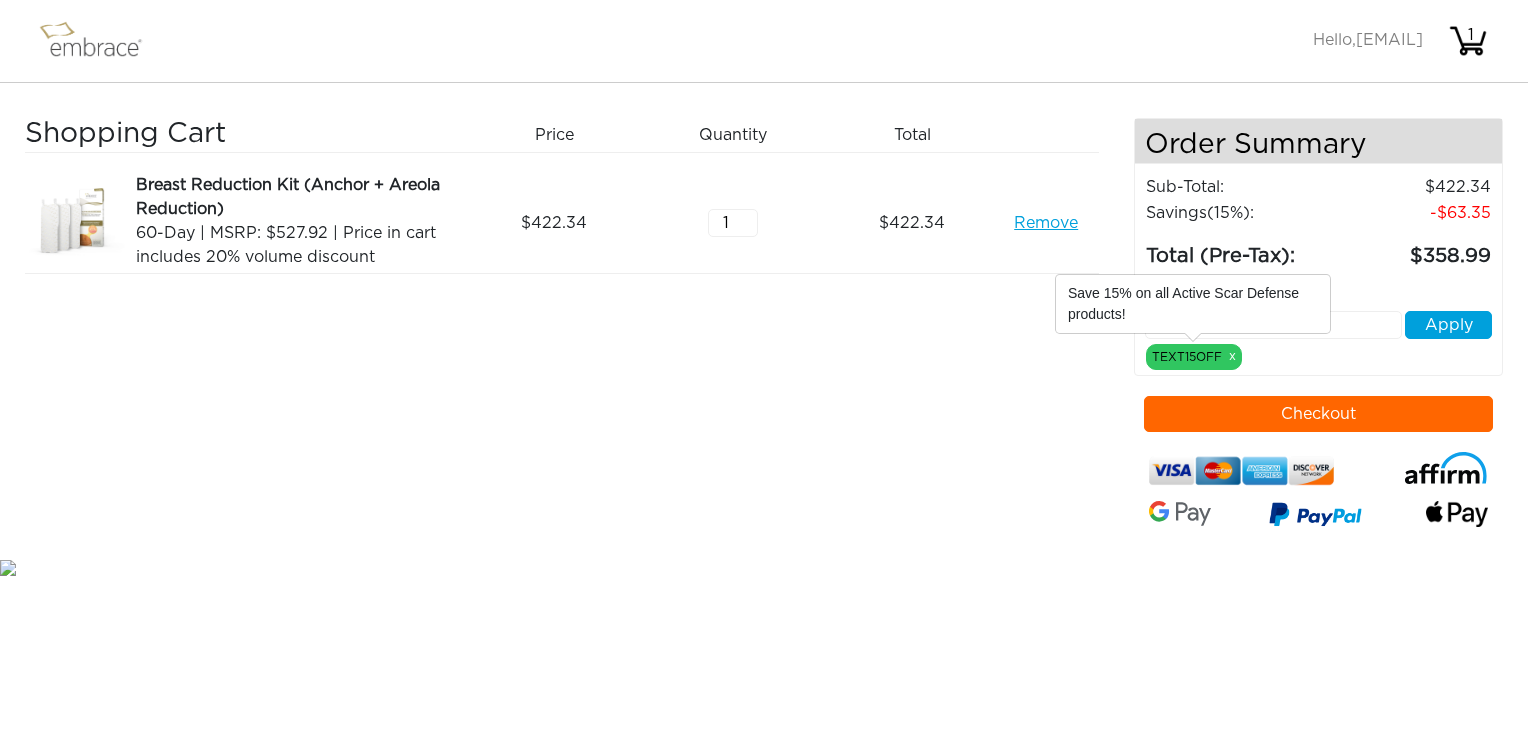 click on "TEXT15OFF  x" at bounding box center [1194, 357] 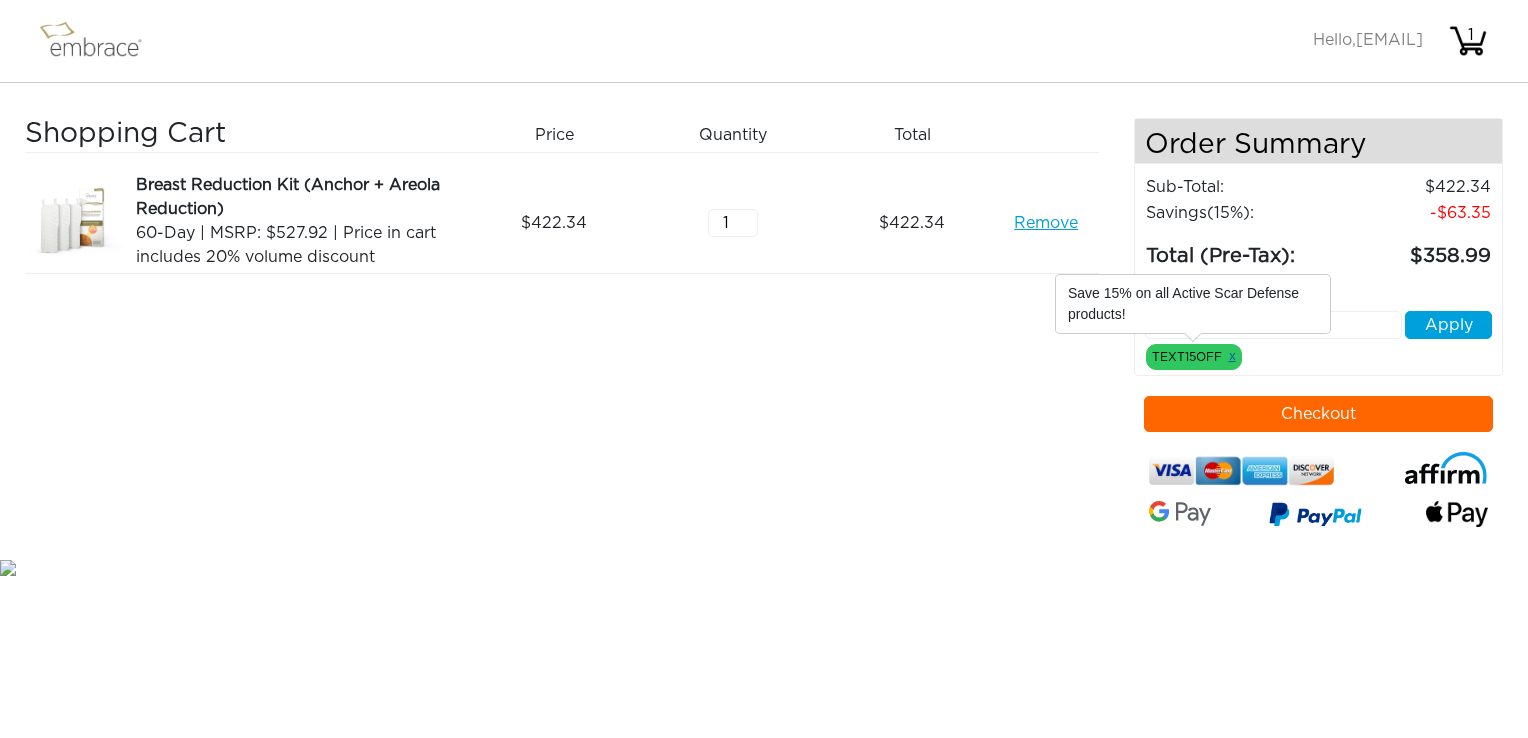 click on "x" at bounding box center (1232, 356) 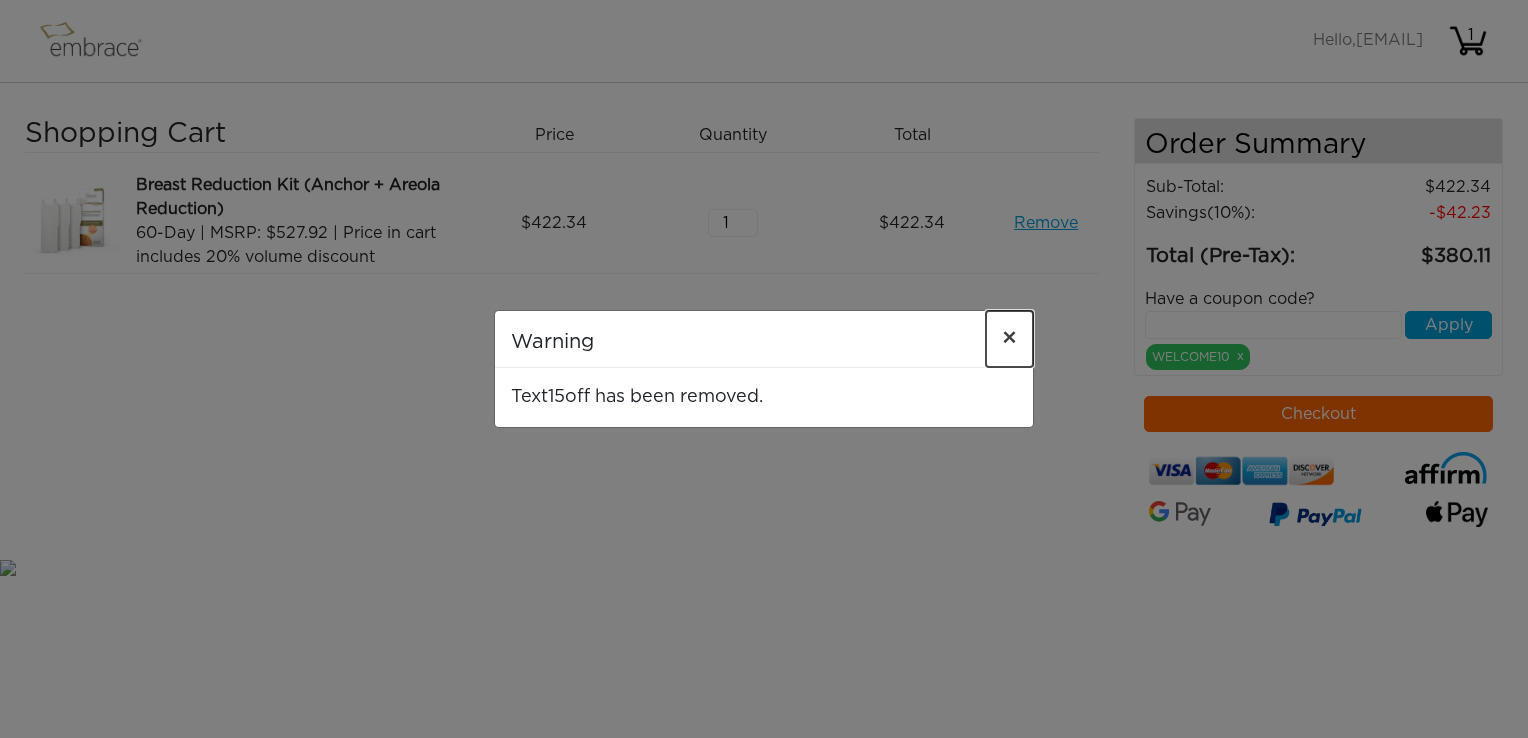click on "×" at bounding box center [1009, 339] 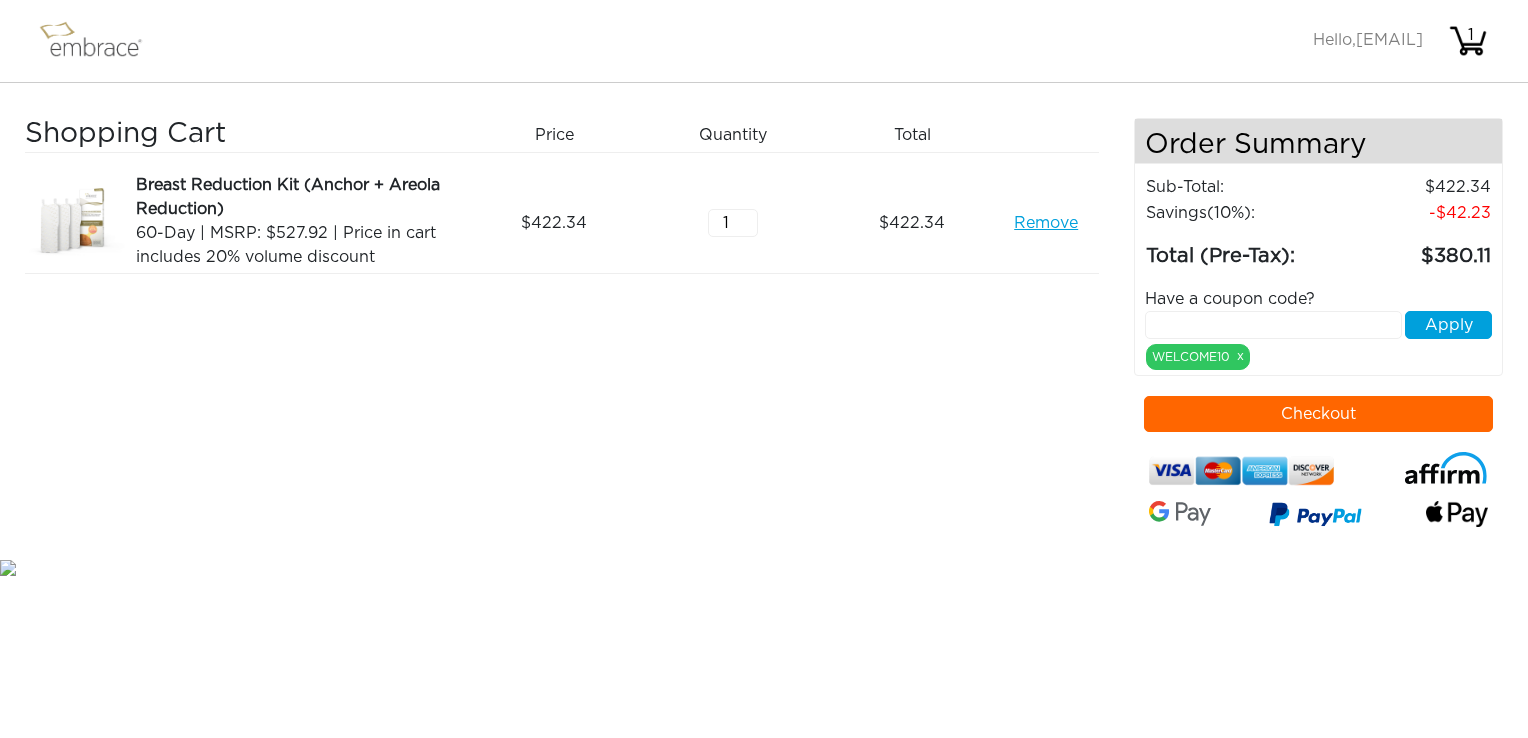 click at bounding box center [1273, 325] 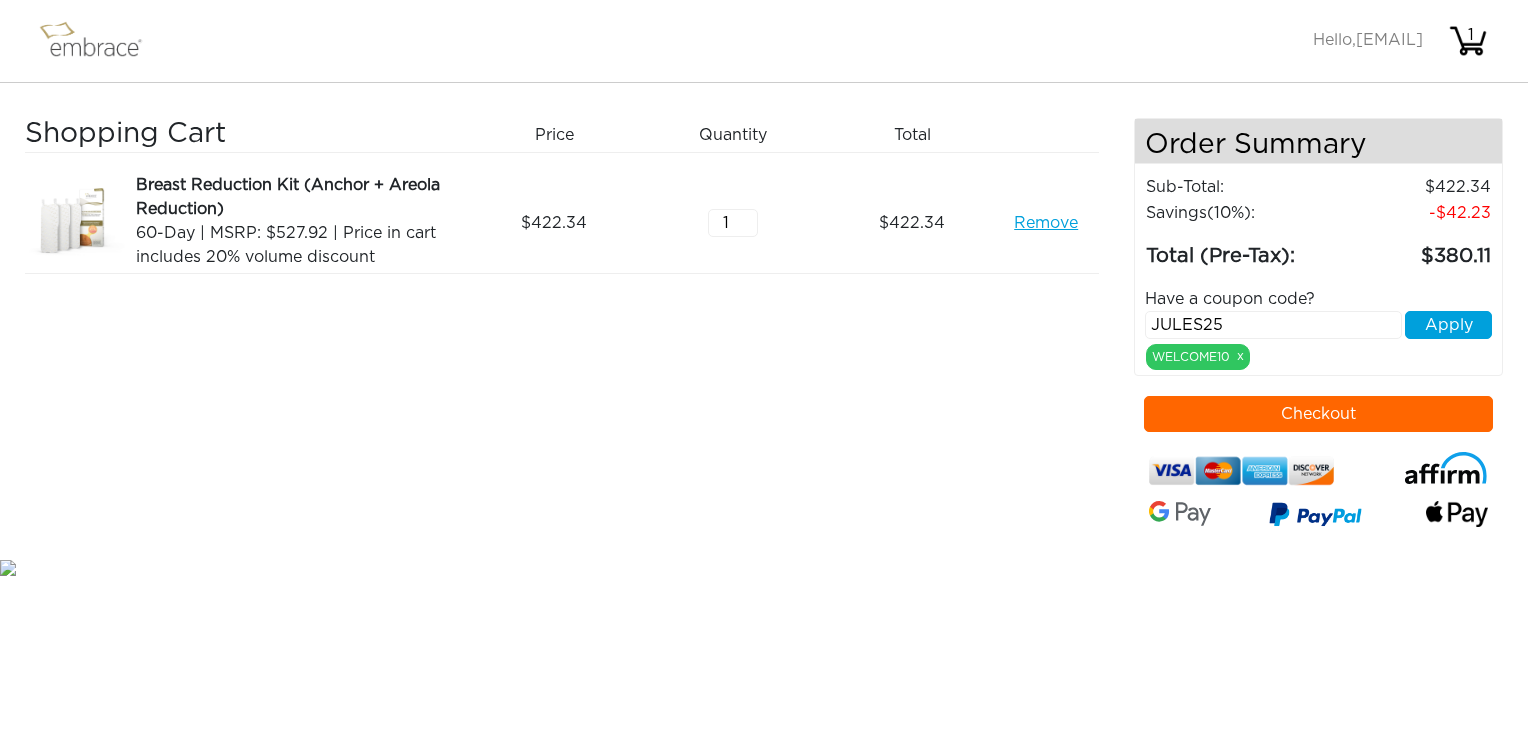 type on "JULES25" 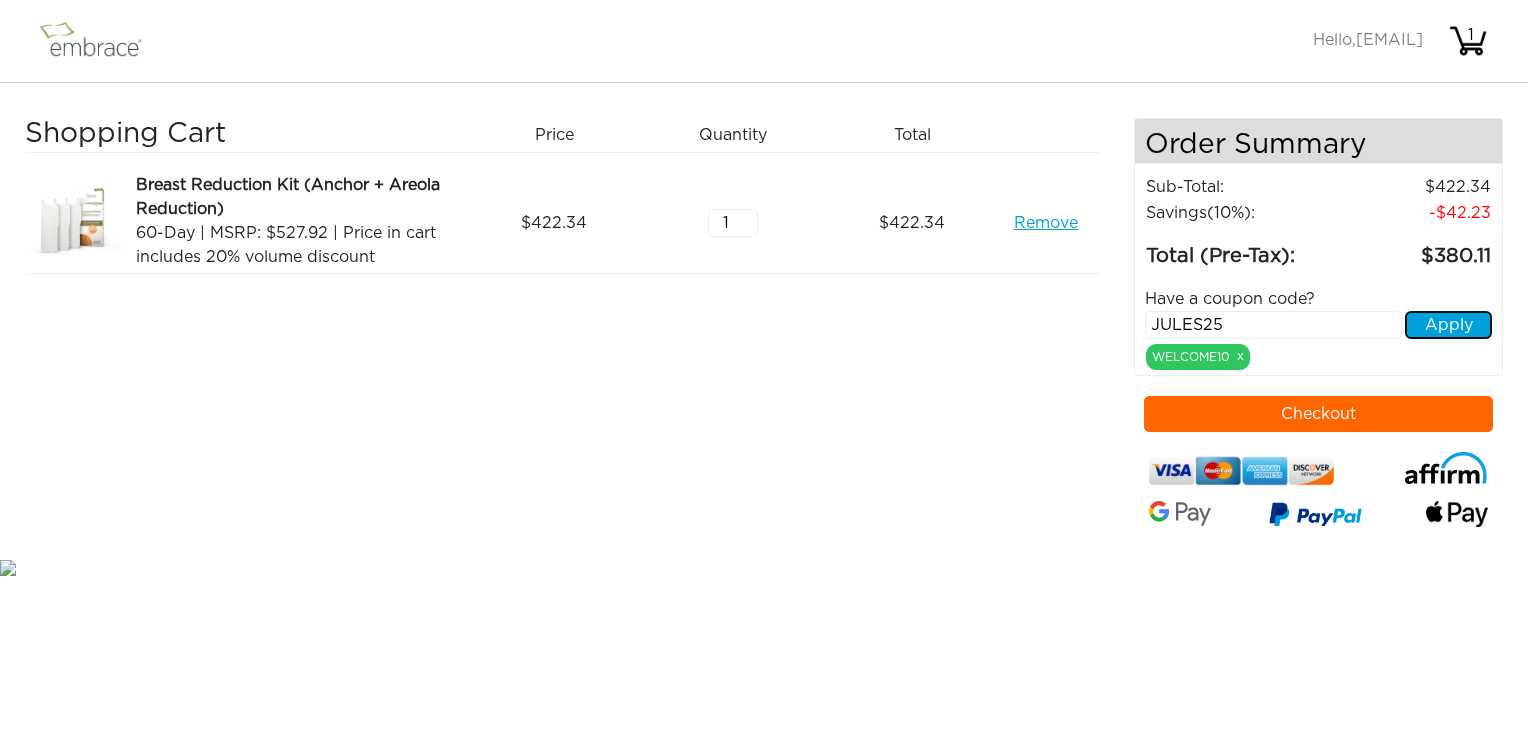 click on "Apply" at bounding box center [1448, 325] 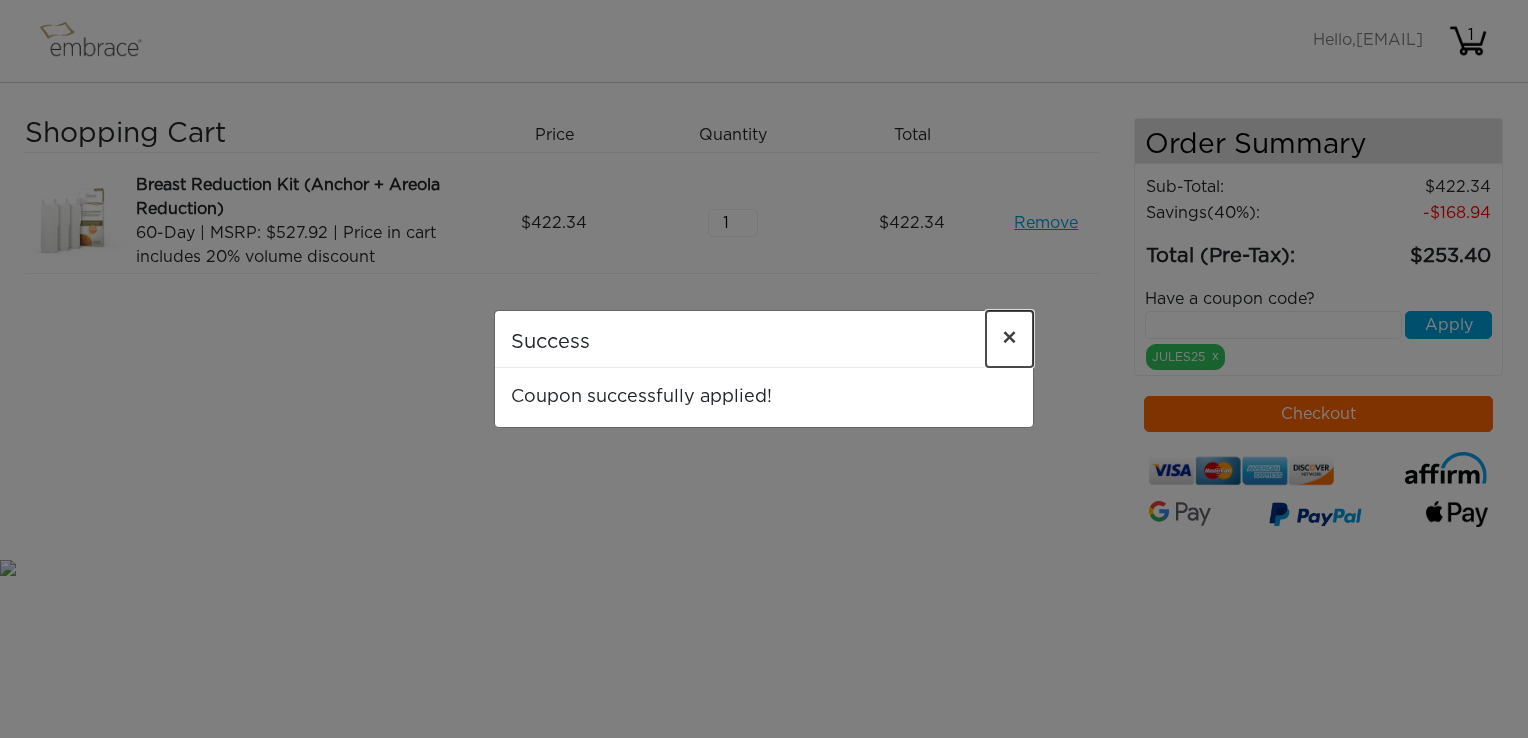 click on "×" at bounding box center (1009, 339) 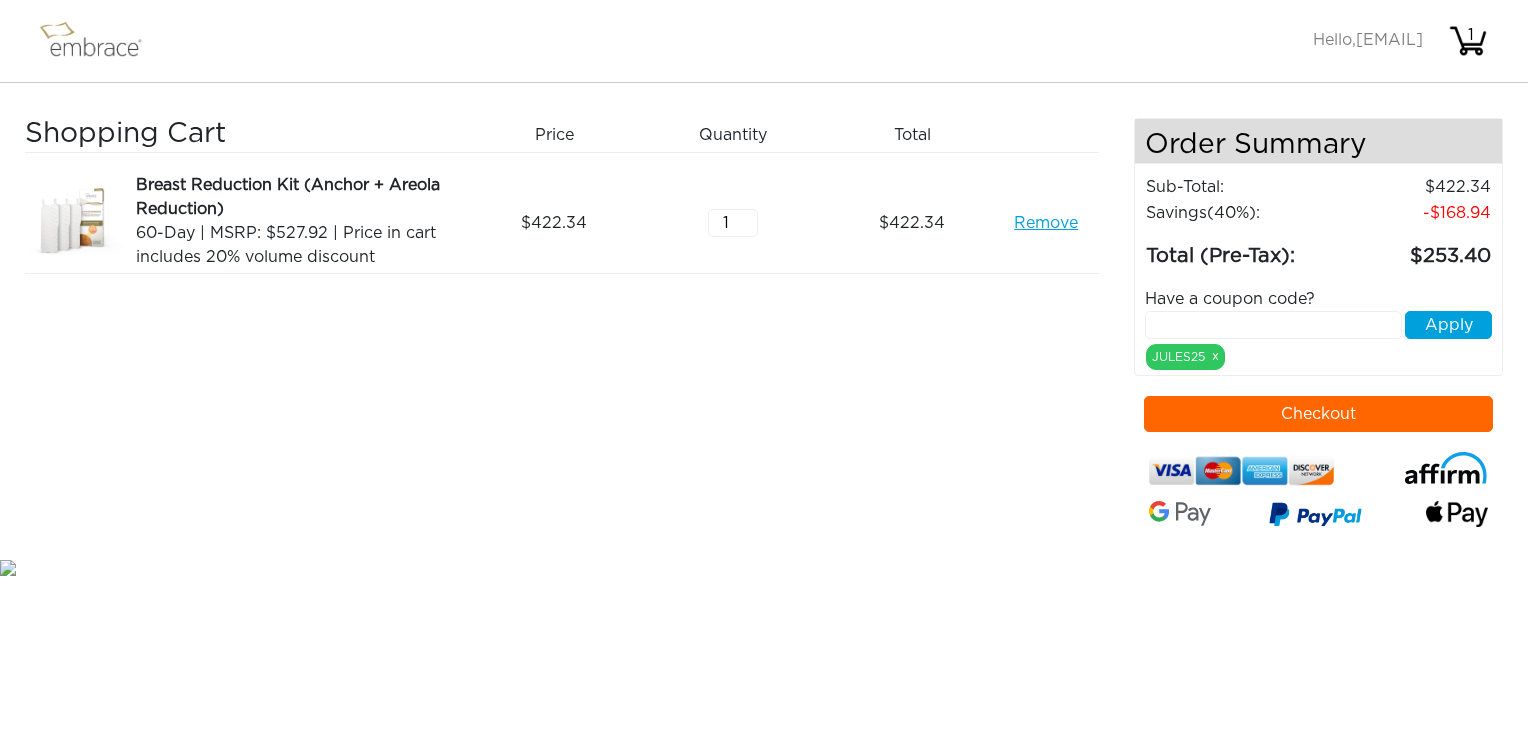 click at bounding box center (1273, 325) 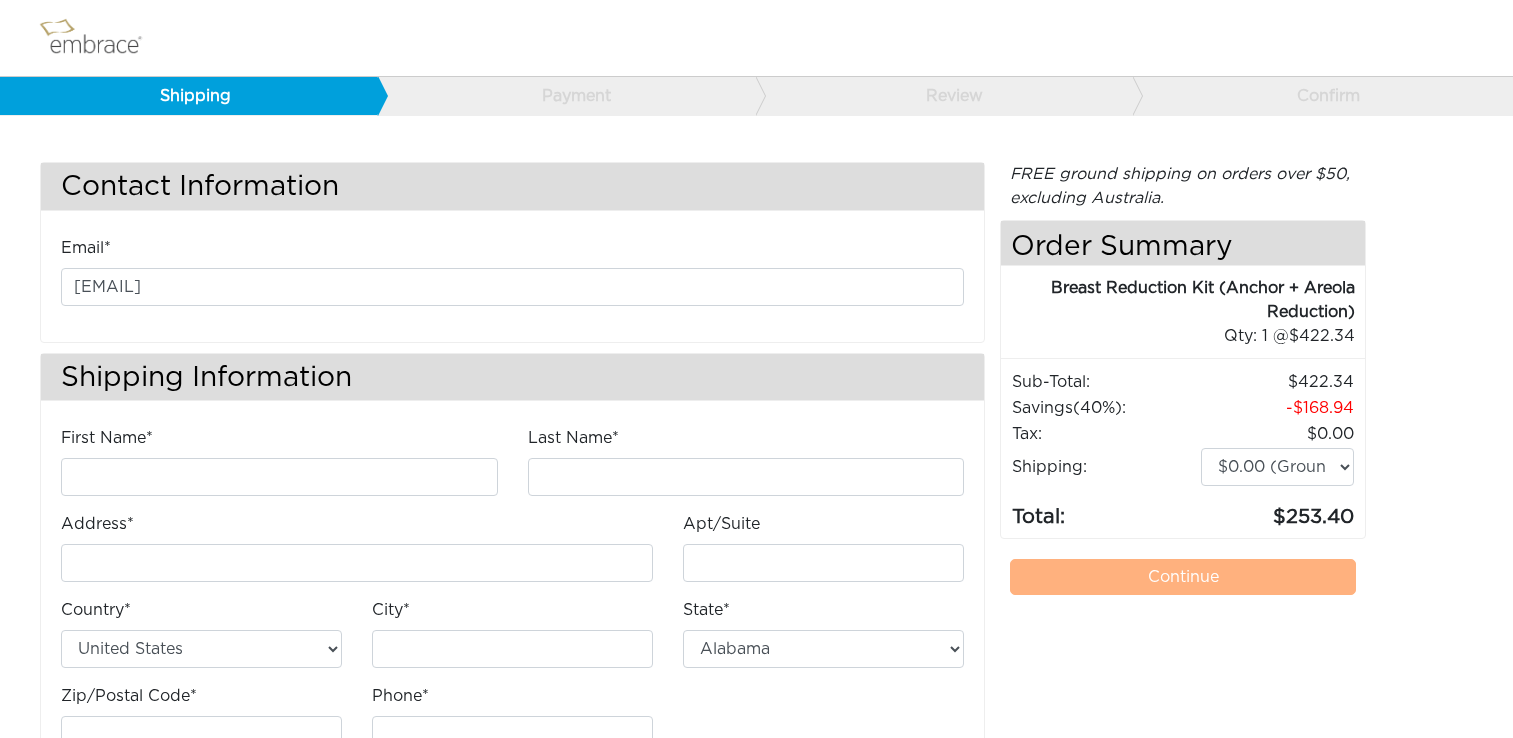 scroll, scrollTop: 0, scrollLeft: 0, axis: both 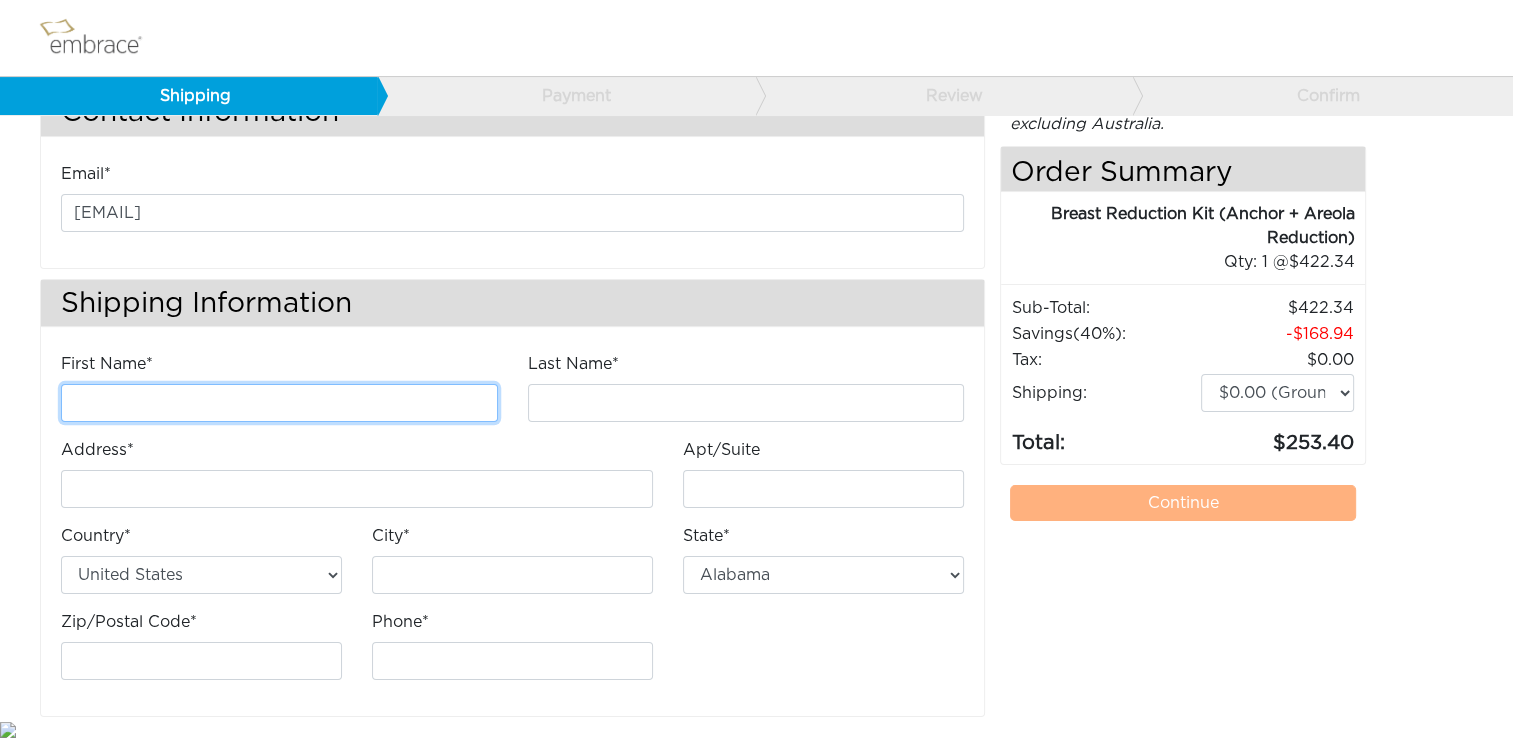 click on "First Name*" at bounding box center [279, 403] 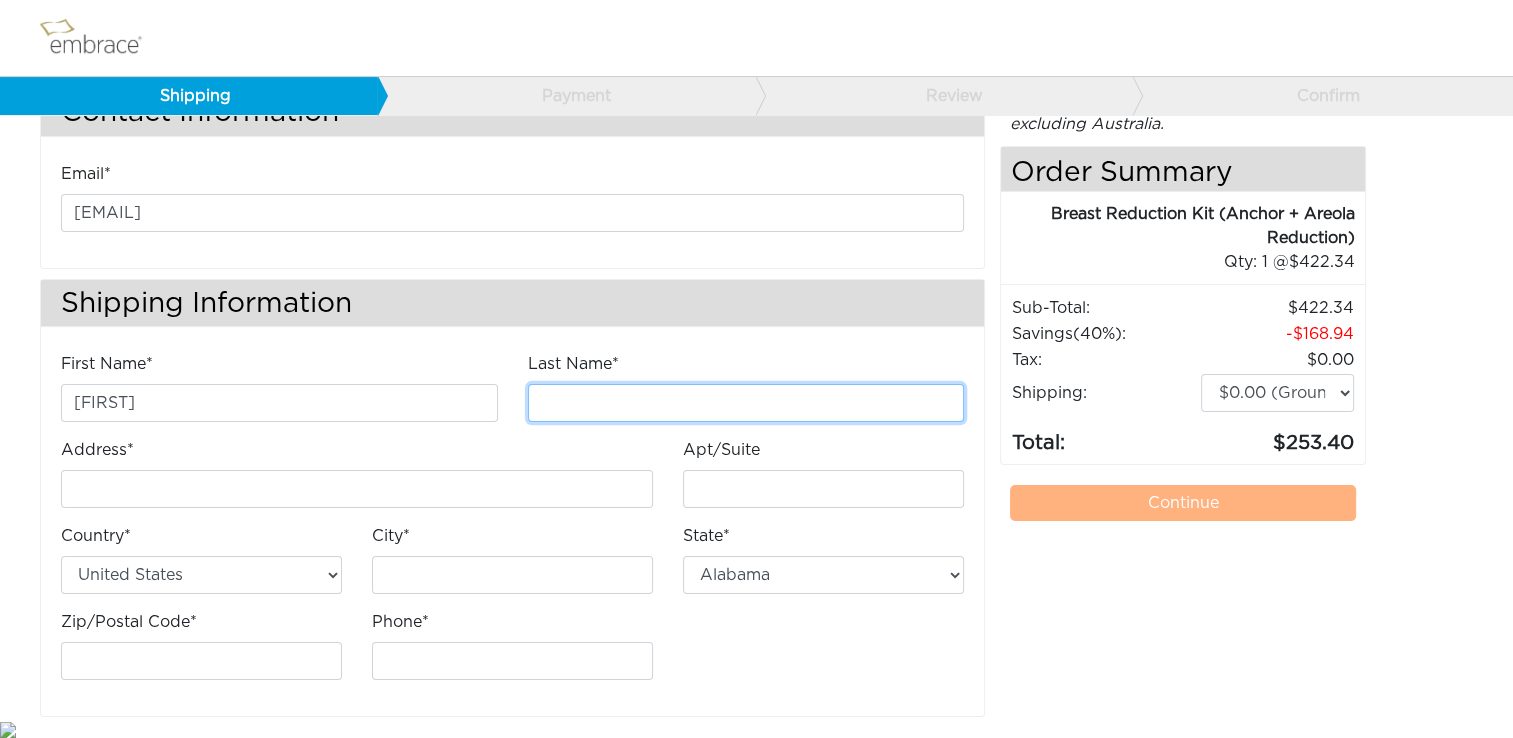 type on "Dixon" 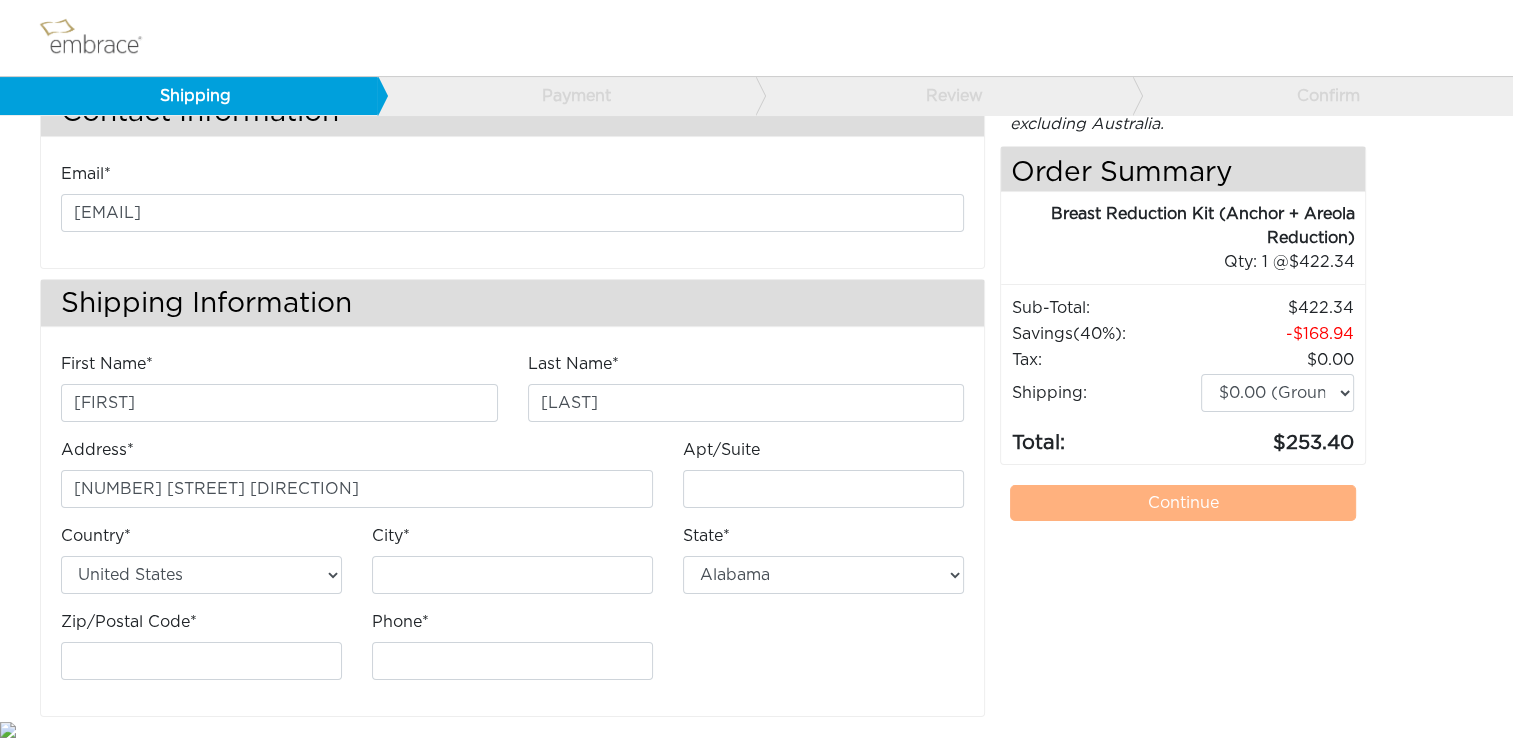 type on "Palm Bay" 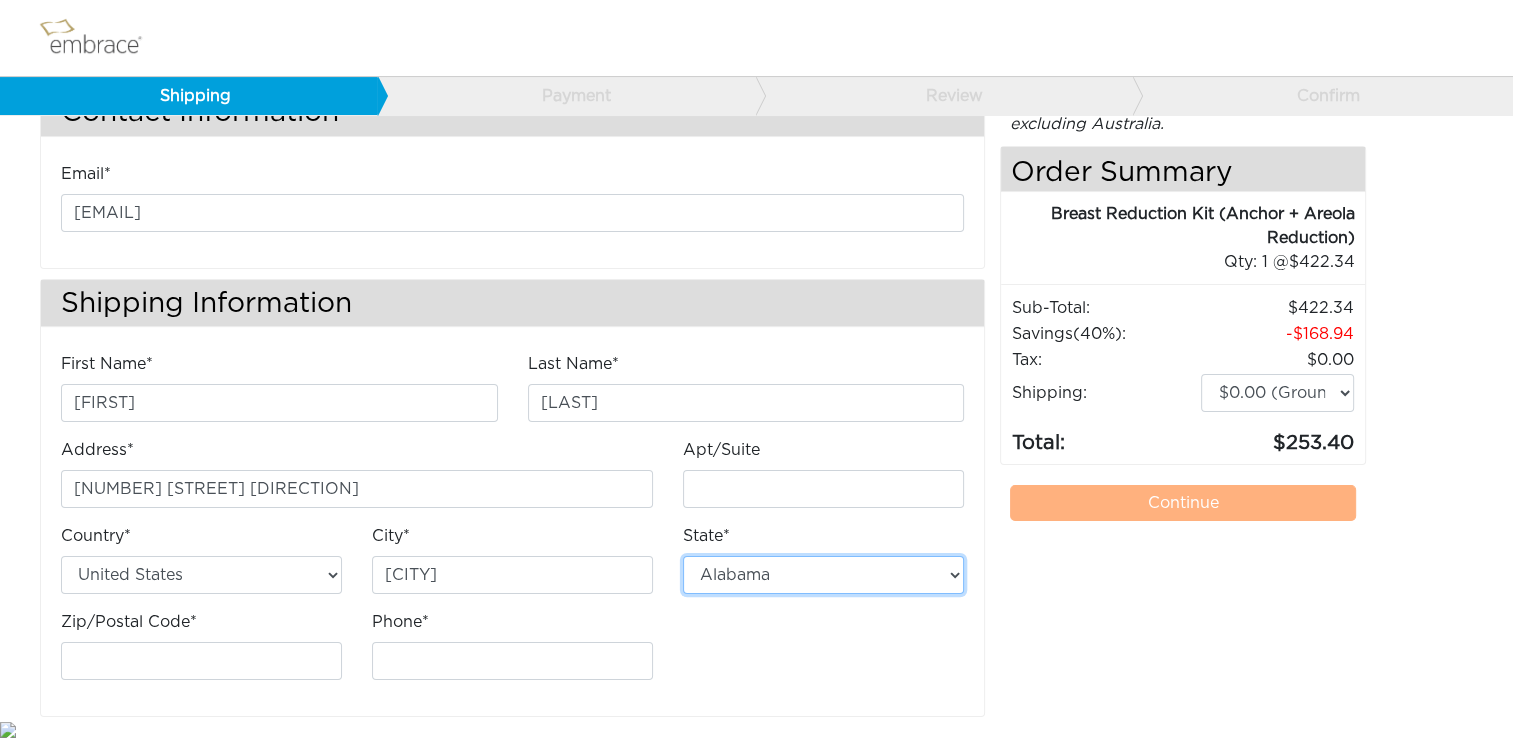 select on "FL" 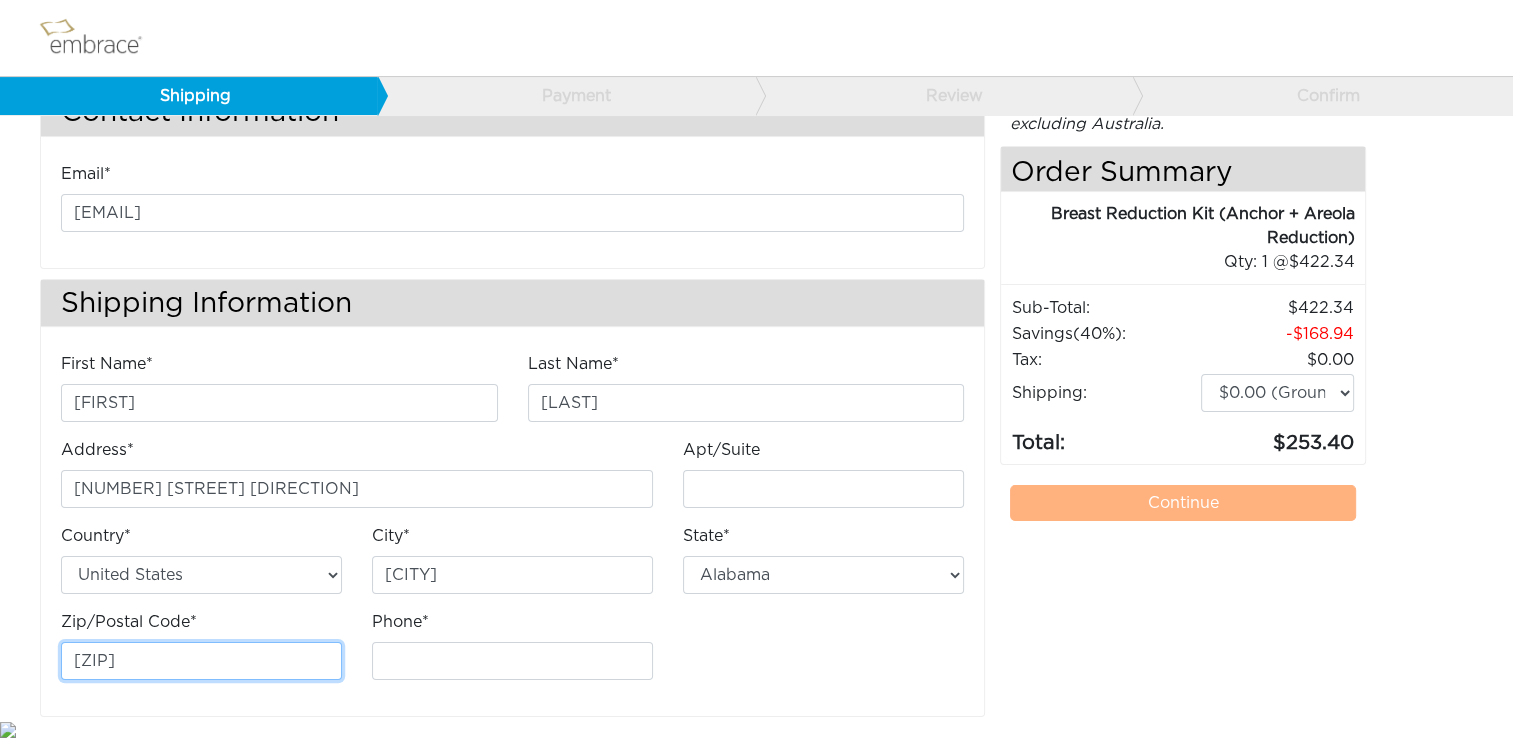 type on "8133574106" 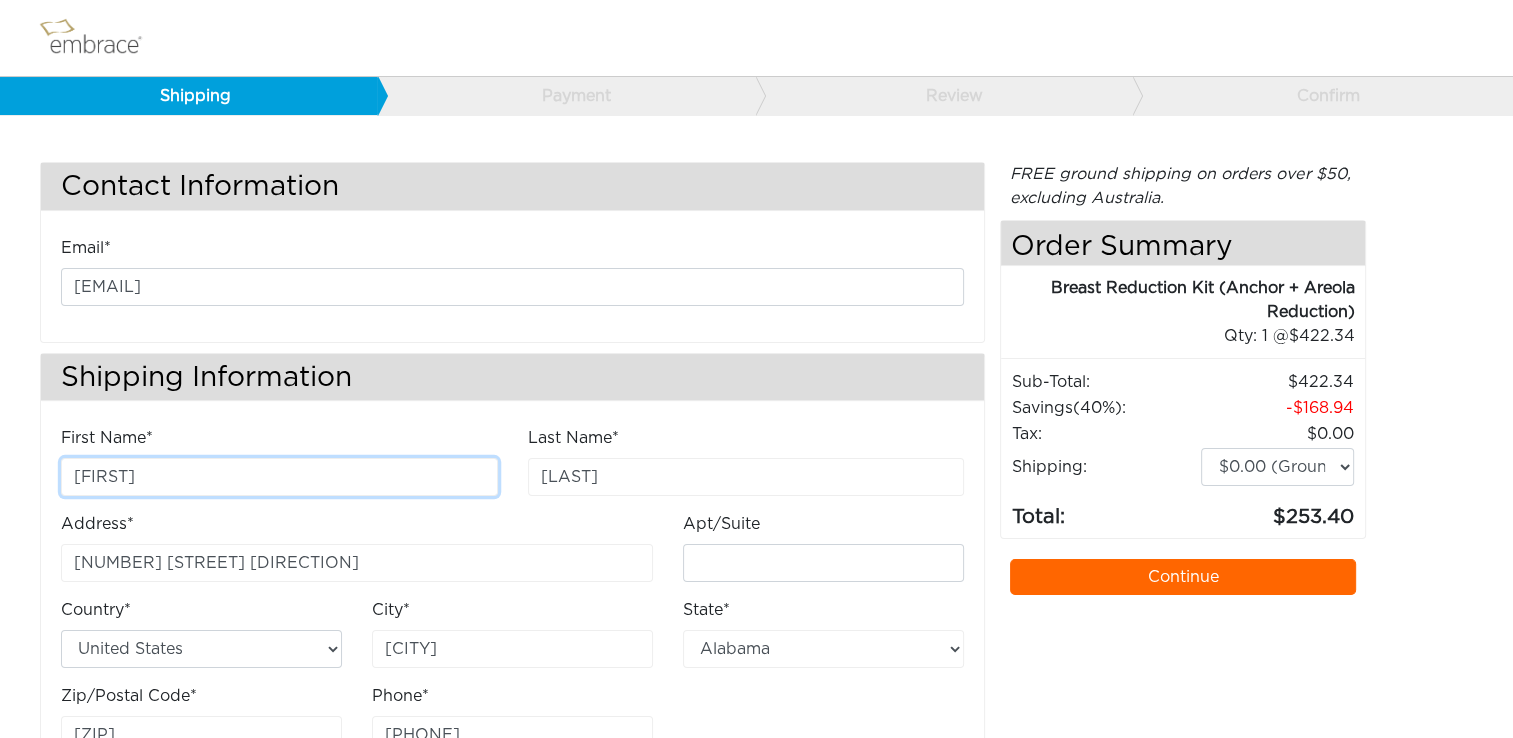 scroll, scrollTop: 74, scrollLeft: 0, axis: vertical 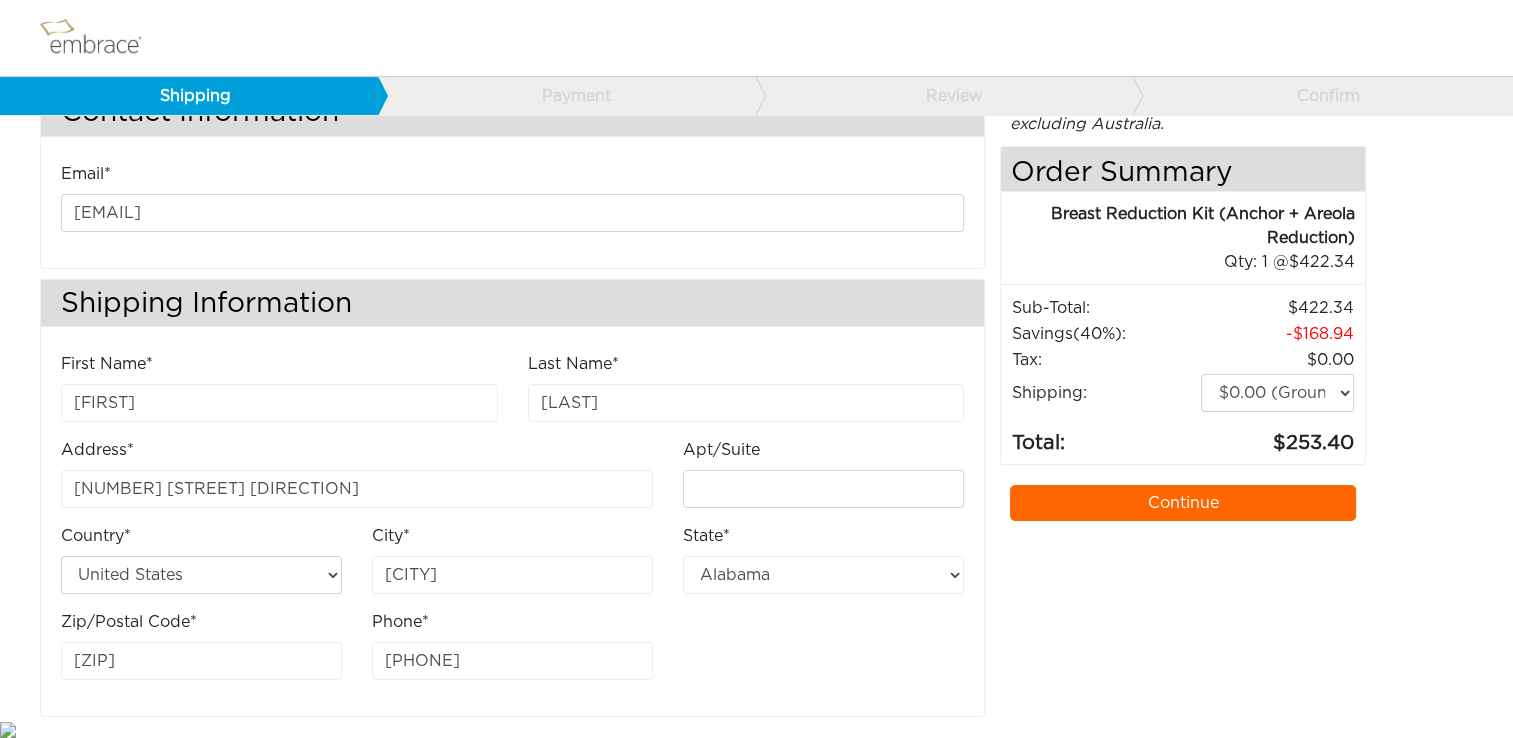 click on "Continue" at bounding box center (1183, 503) 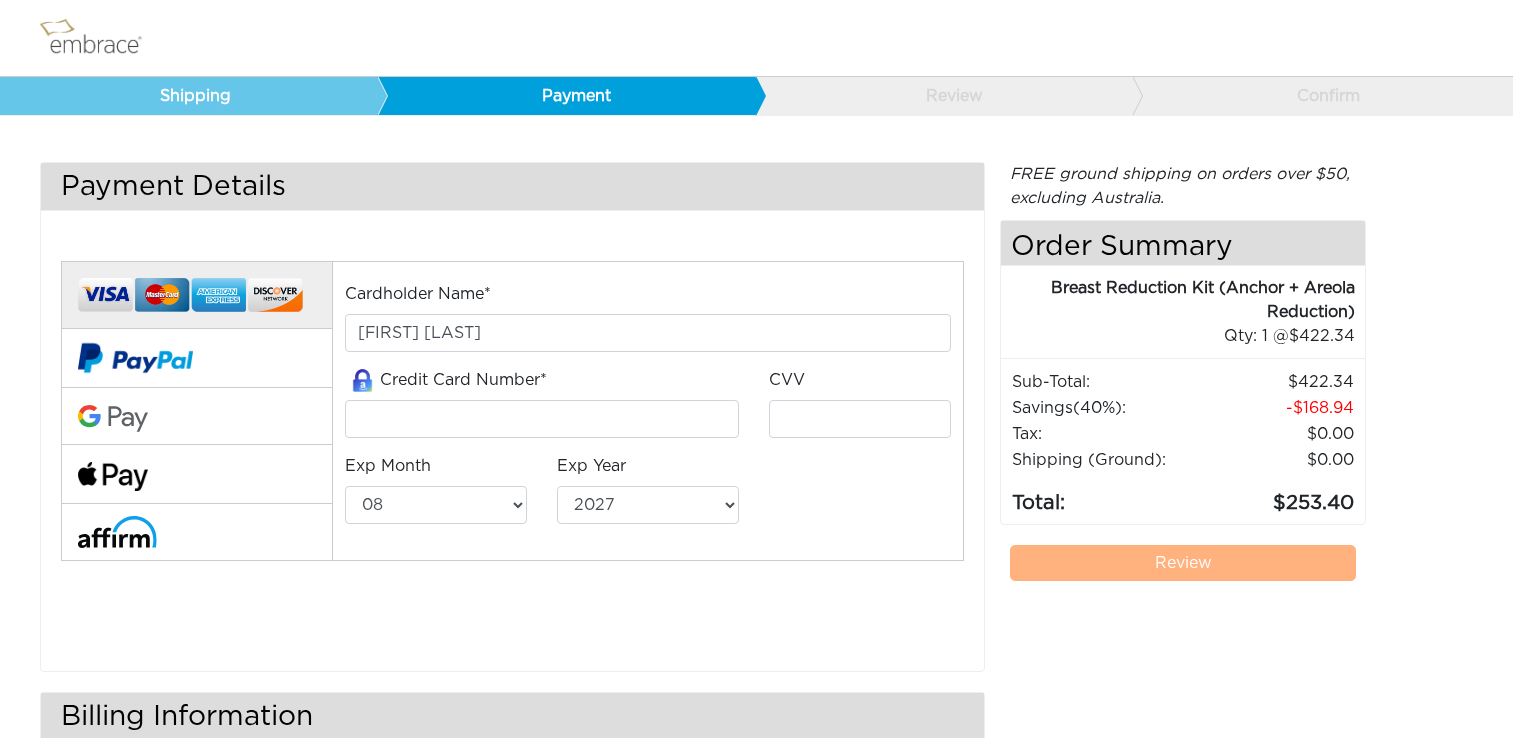 select on "8" 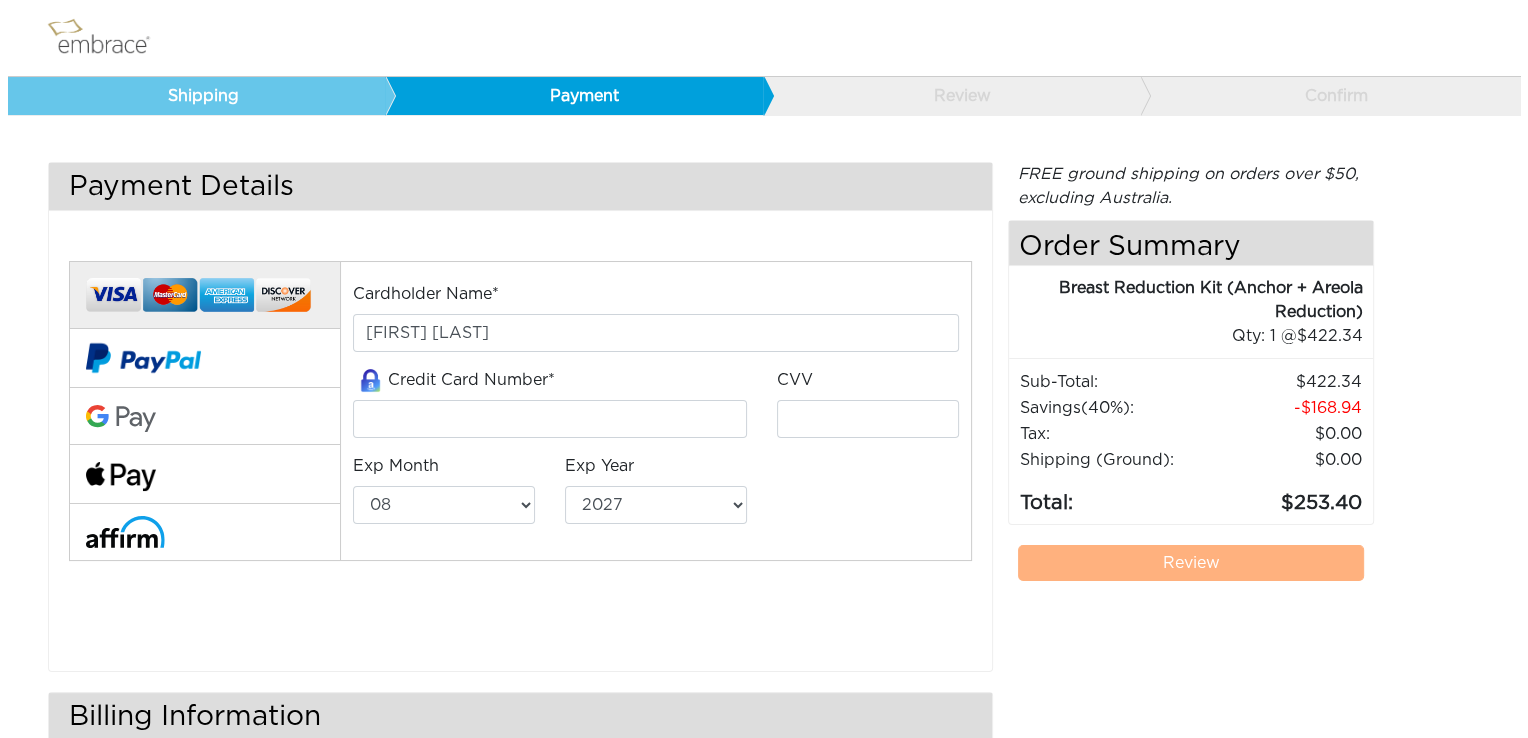 scroll, scrollTop: 0, scrollLeft: 0, axis: both 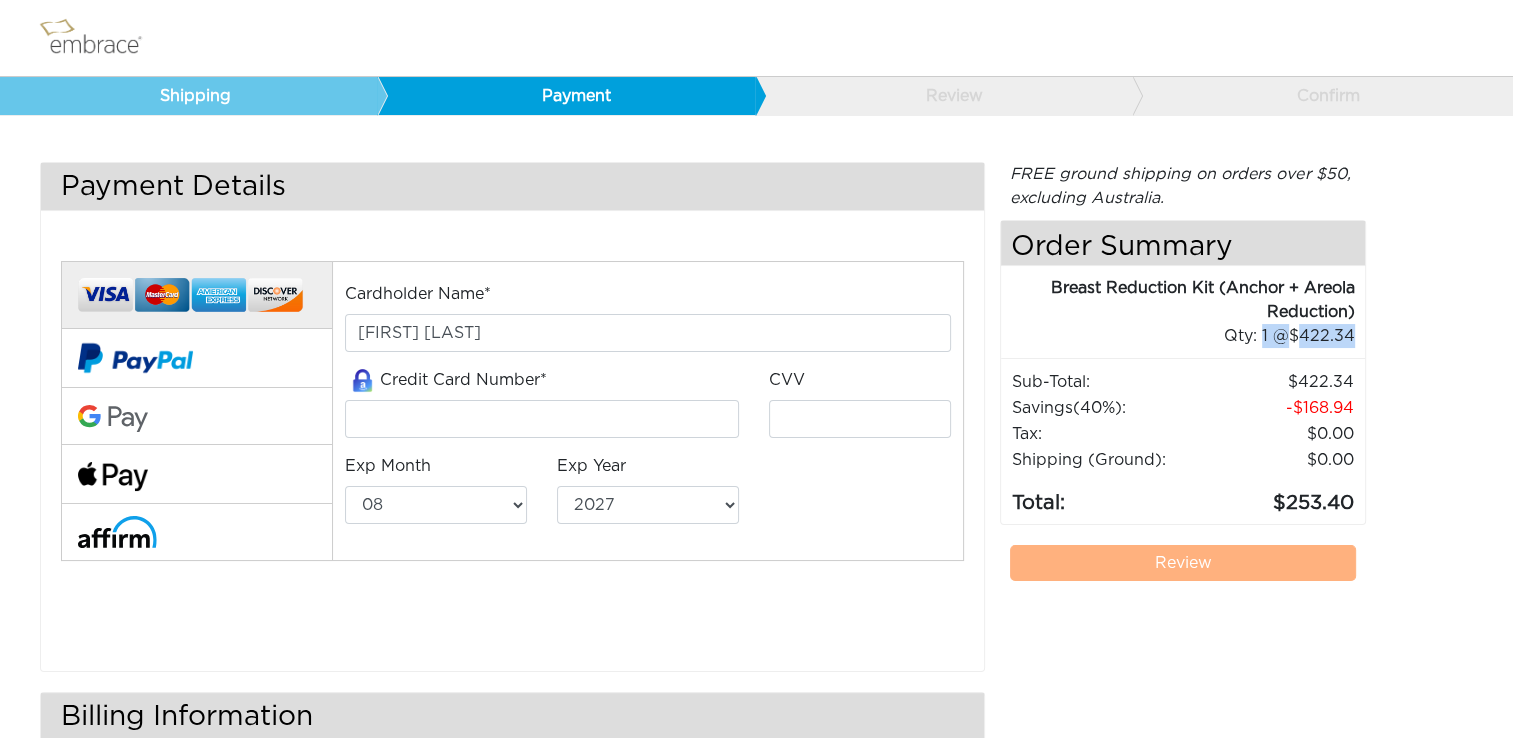 drag, startPoint x: 1498, startPoint y: 304, endPoint x: 1516, endPoint y: 411, distance: 108.503456 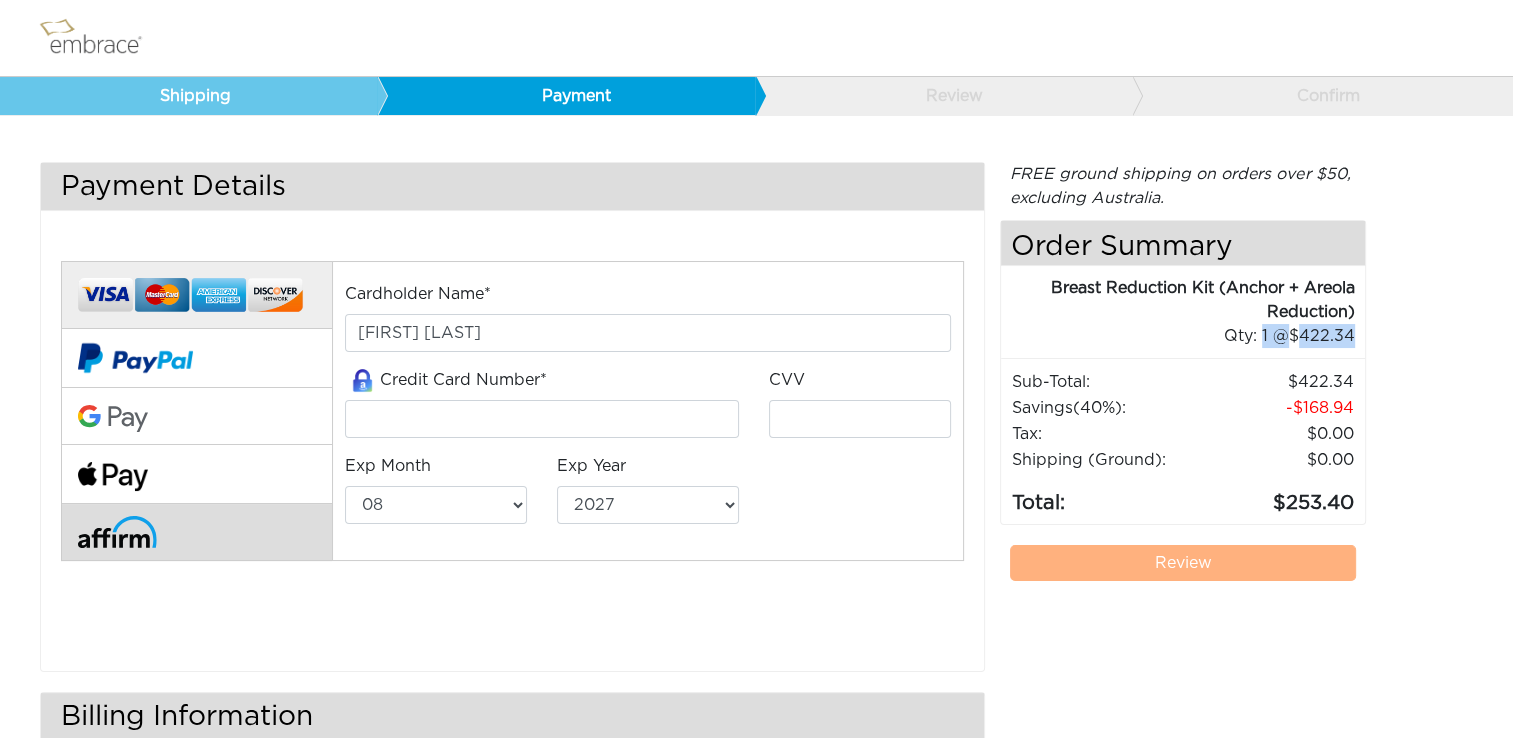 click at bounding box center [117, 531] 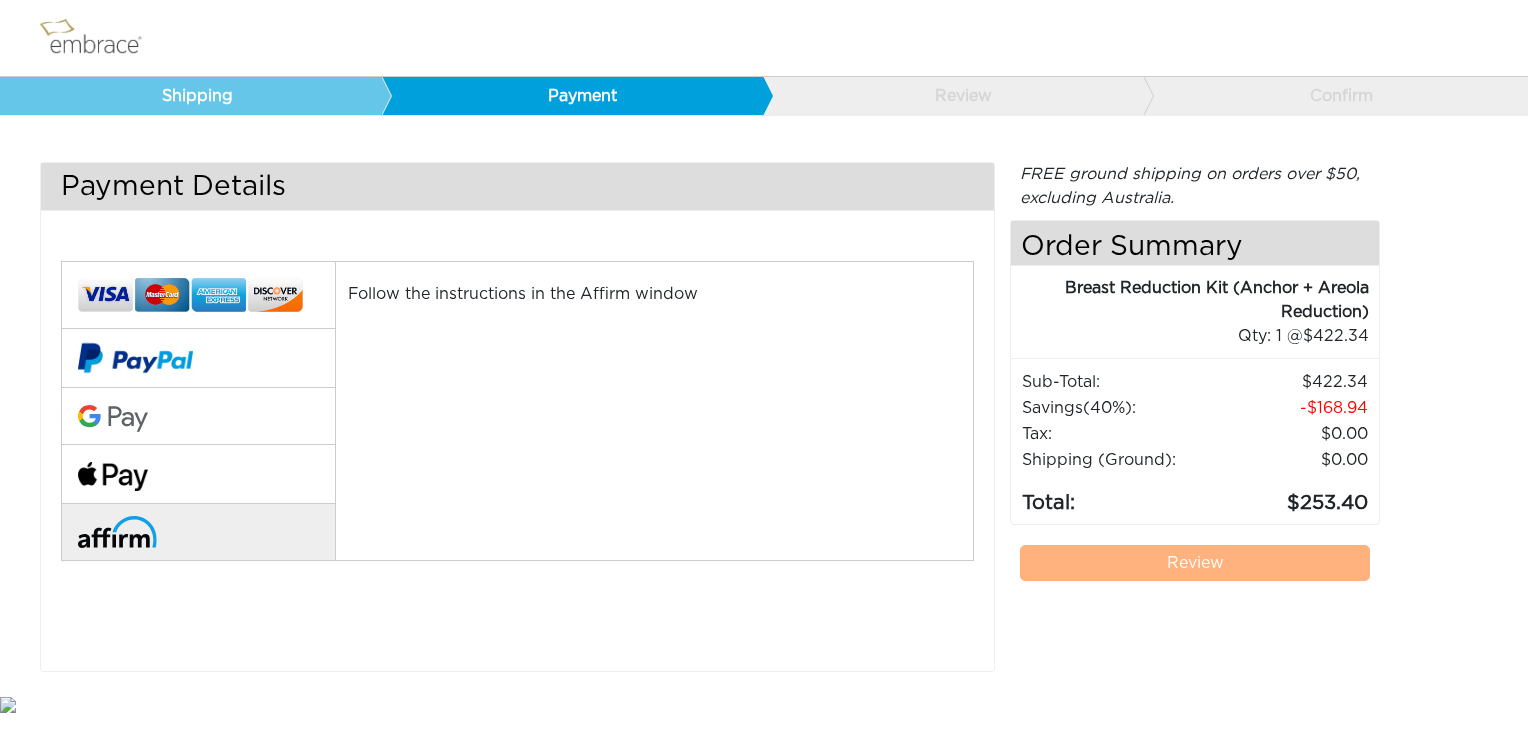 click on "Follow the instructions in the Affirm window" at bounding box center [654, 411] 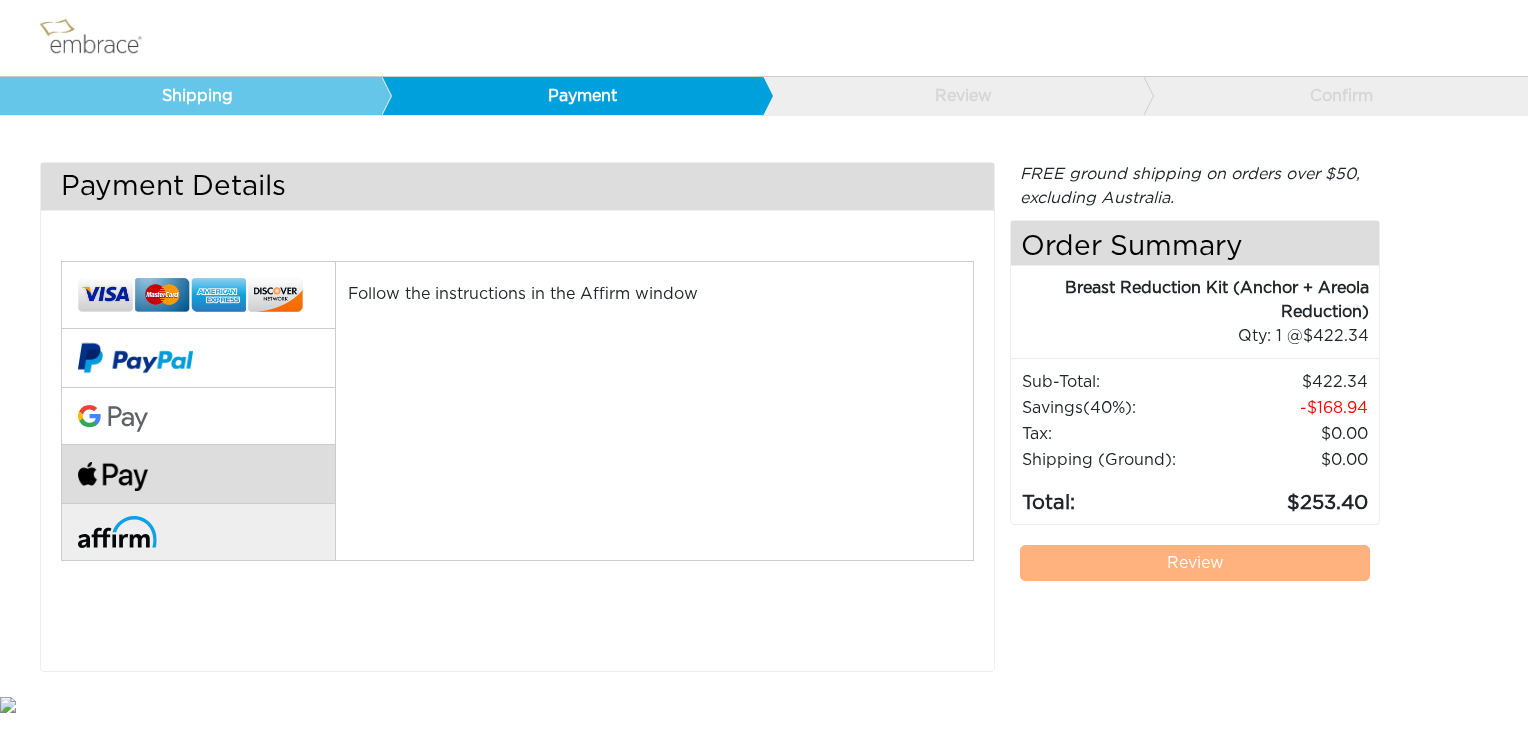 click at bounding box center [198, 474] 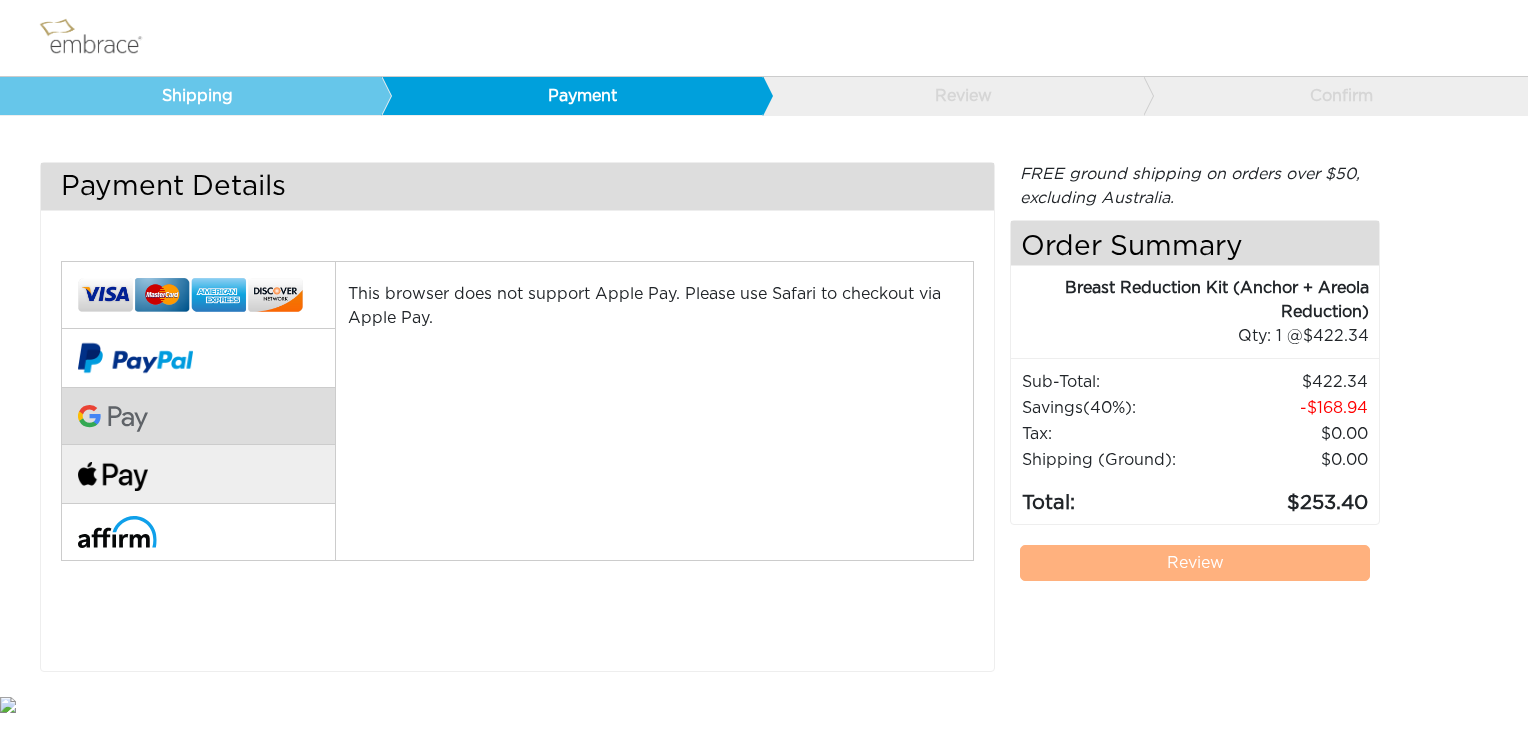 click at bounding box center [198, 417] 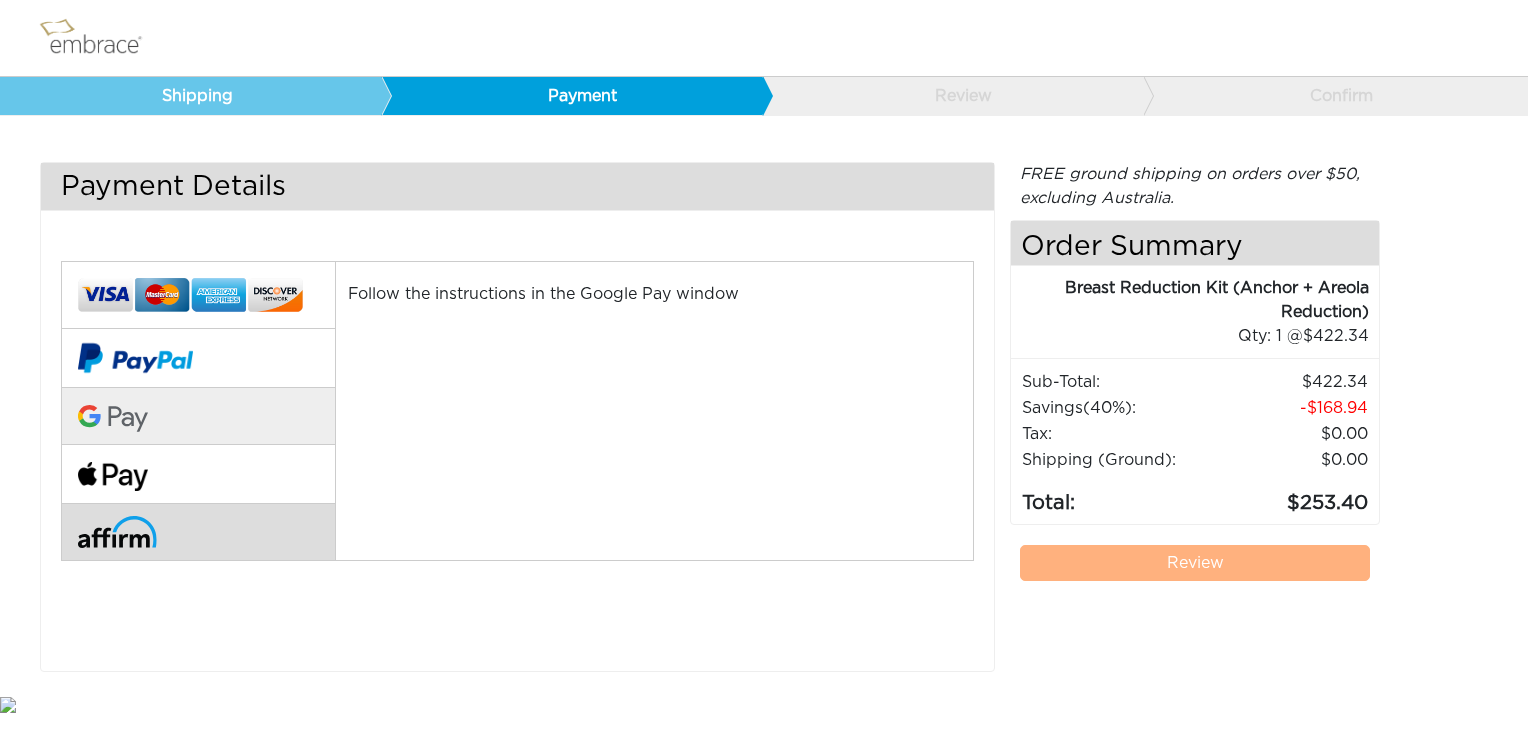 click at bounding box center (198, 532) 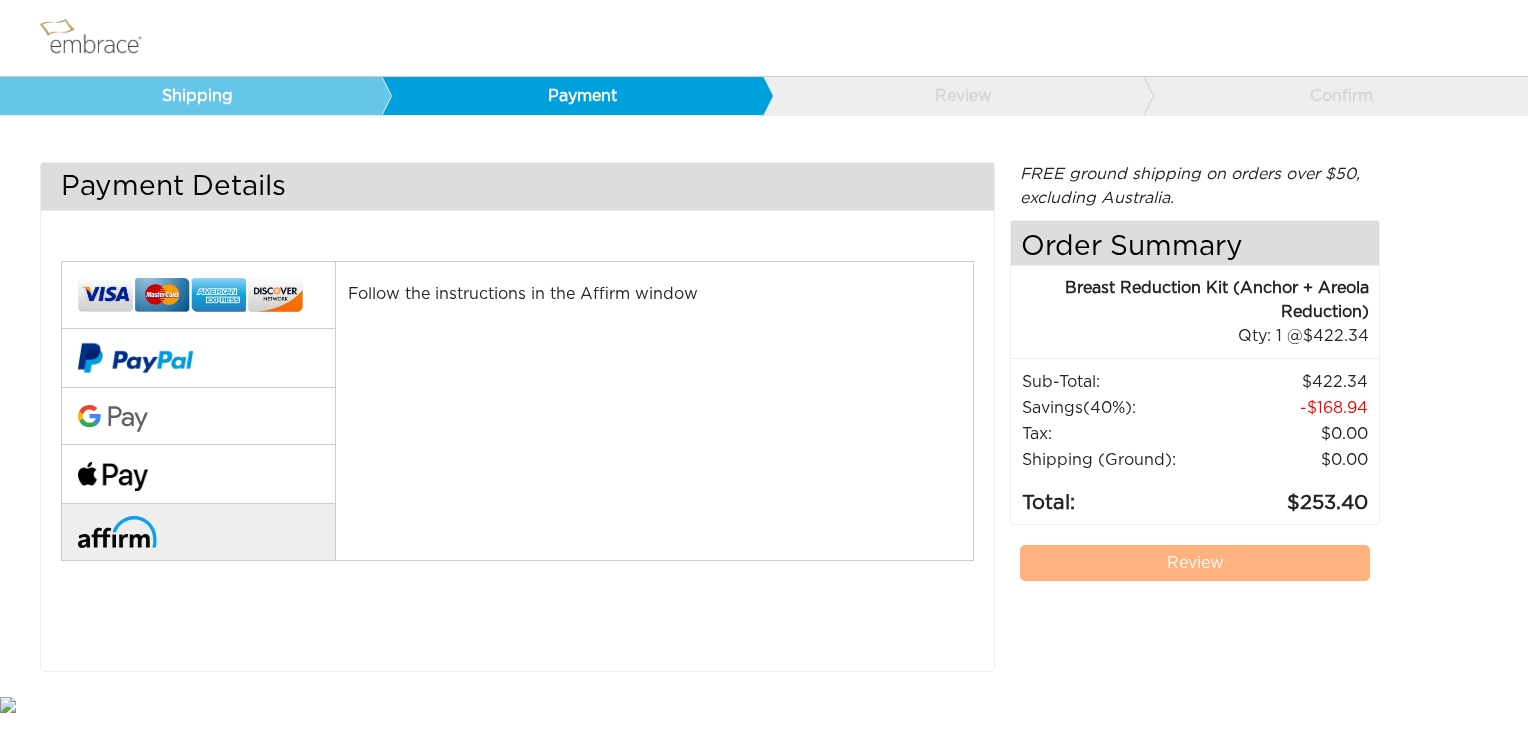 click at bounding box center (198, 532) 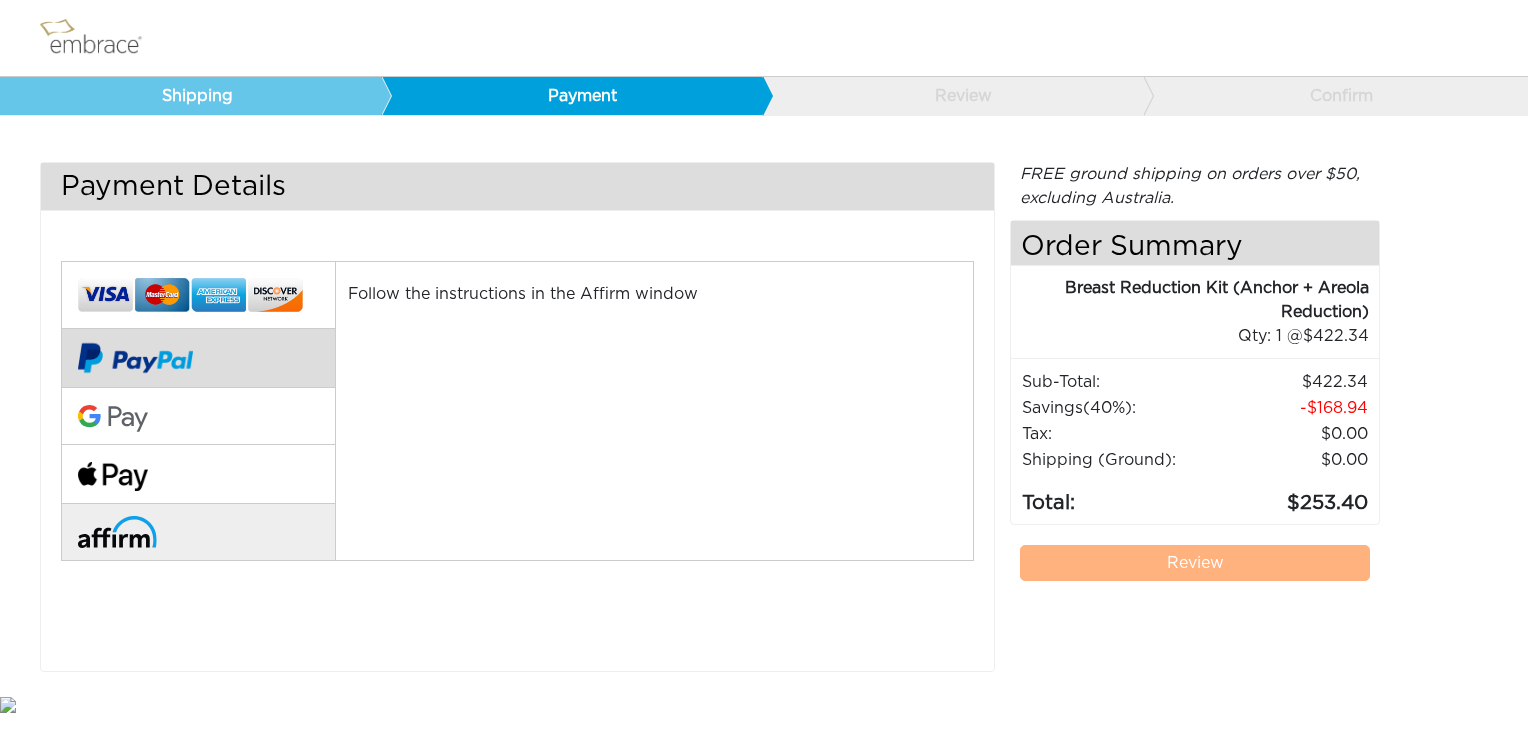 click at bounding box center [135, 358] 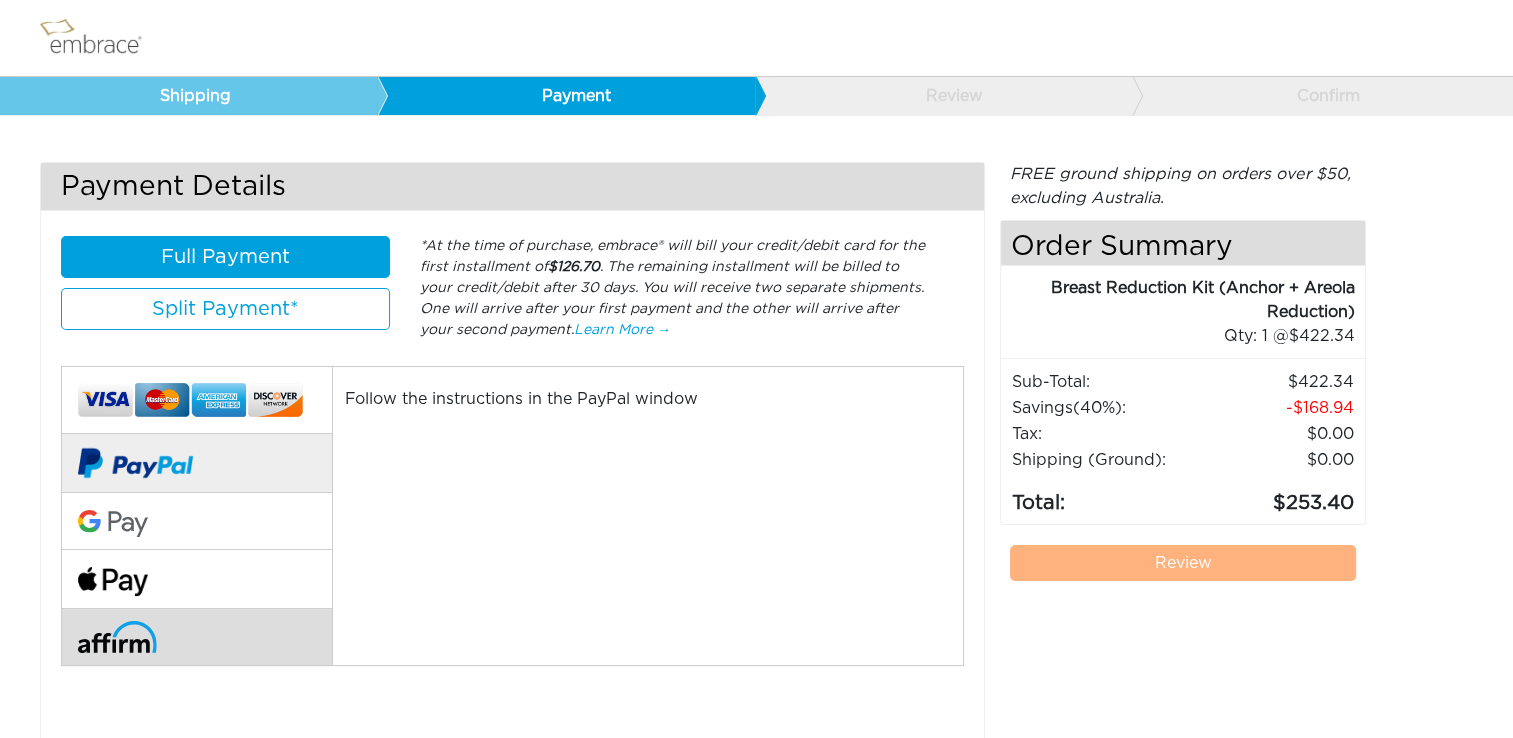 click at bounding box center [117, 636] 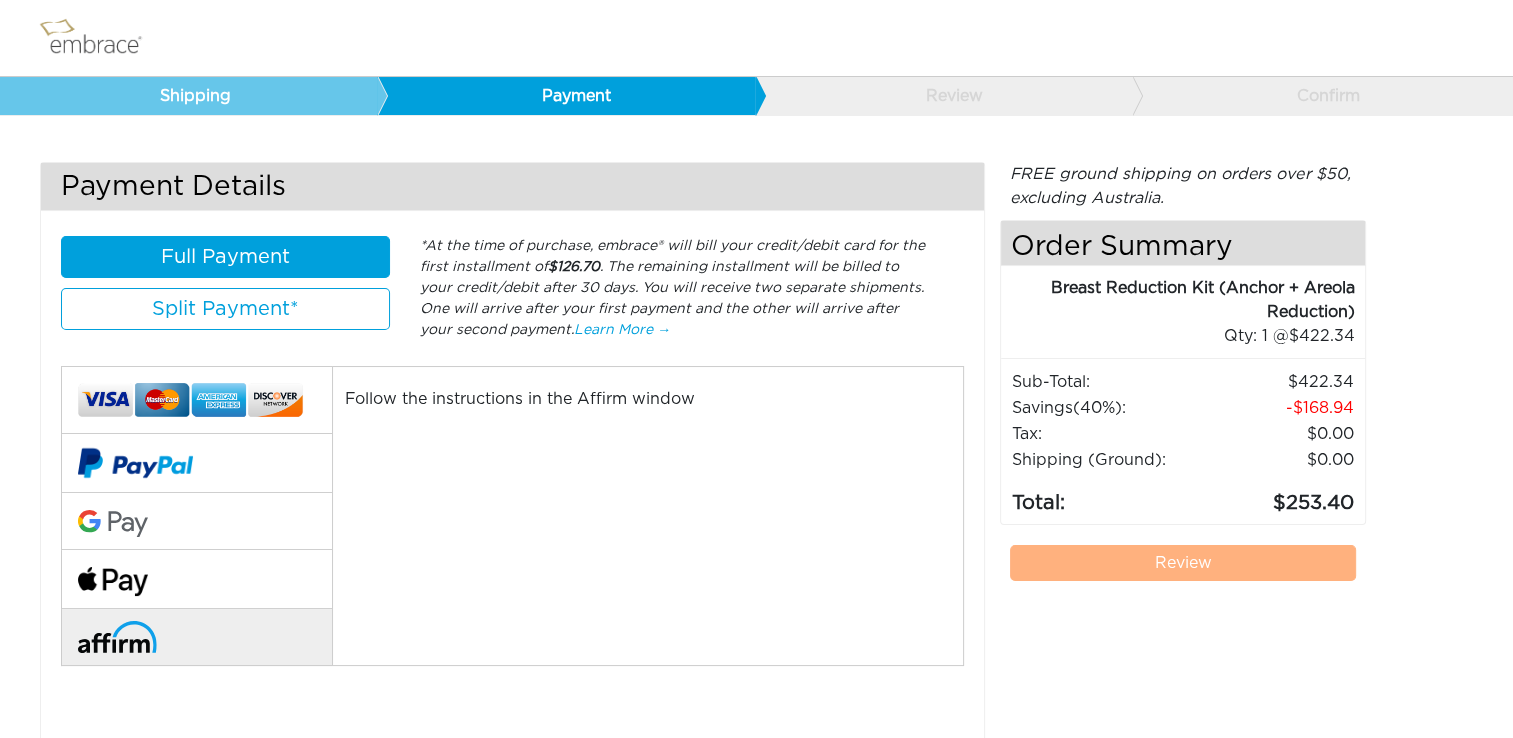 click on "Split Payment*" at bounding box center [225, 309] 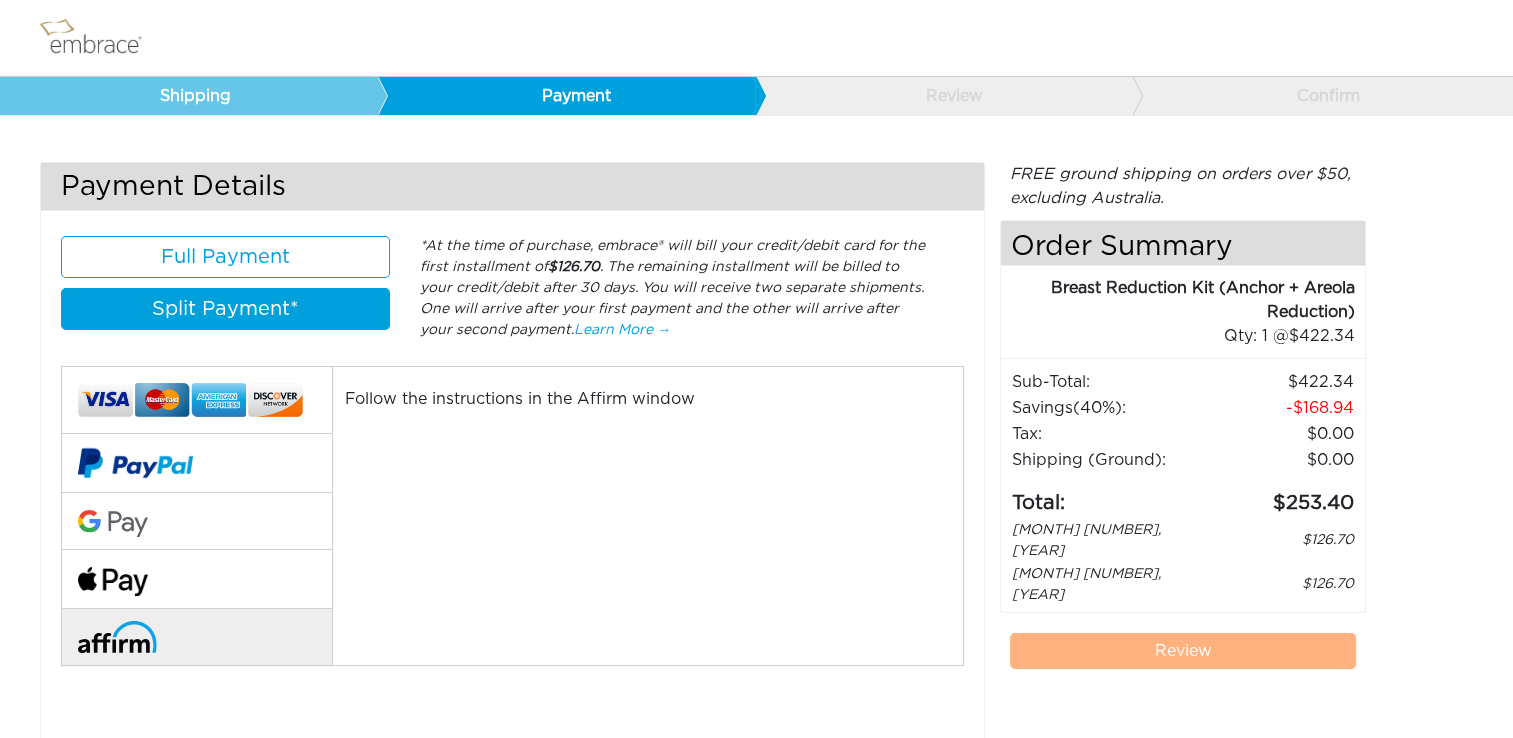 click at bounding box center [117, 636] 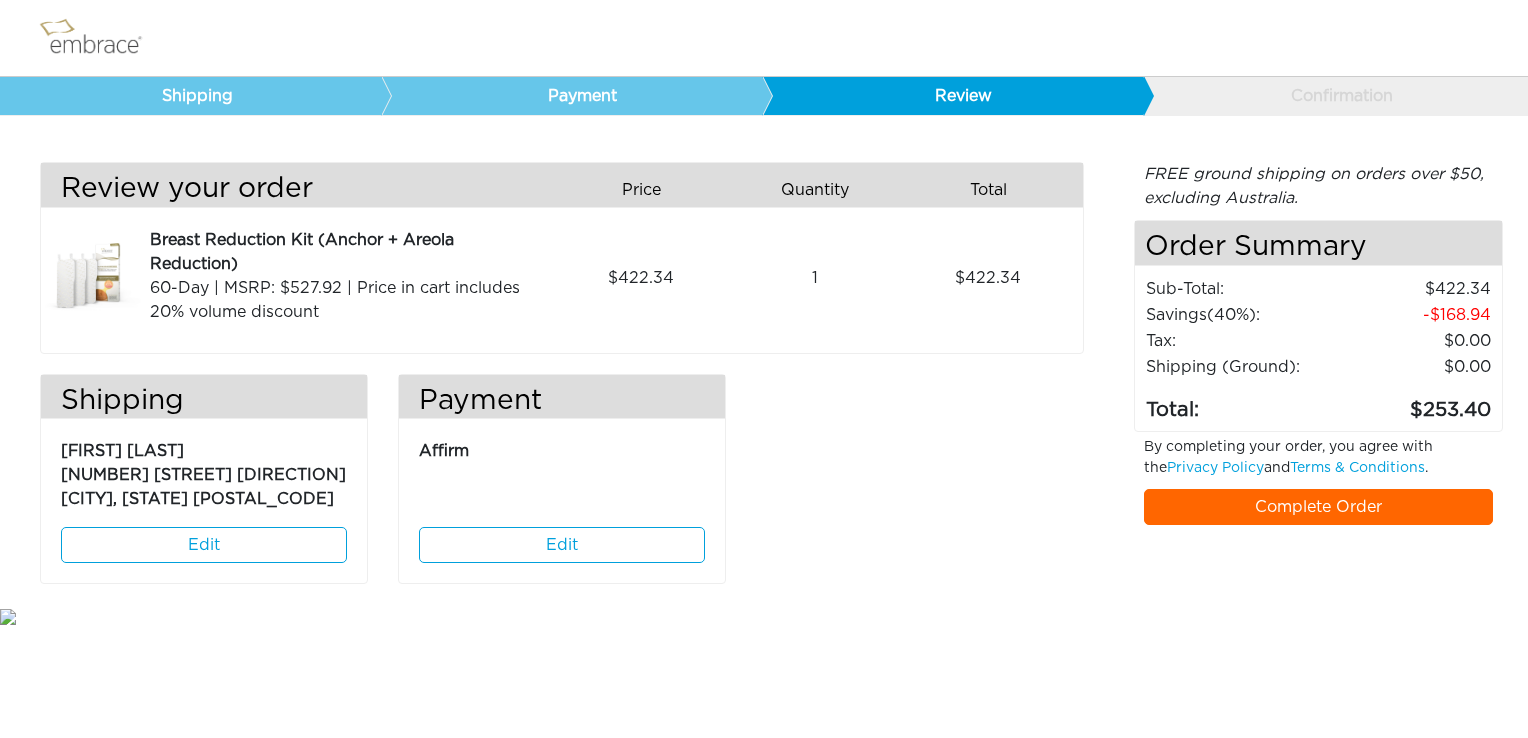 scroll, scrollTop: 0, scrollLeft: 0, axis: both 